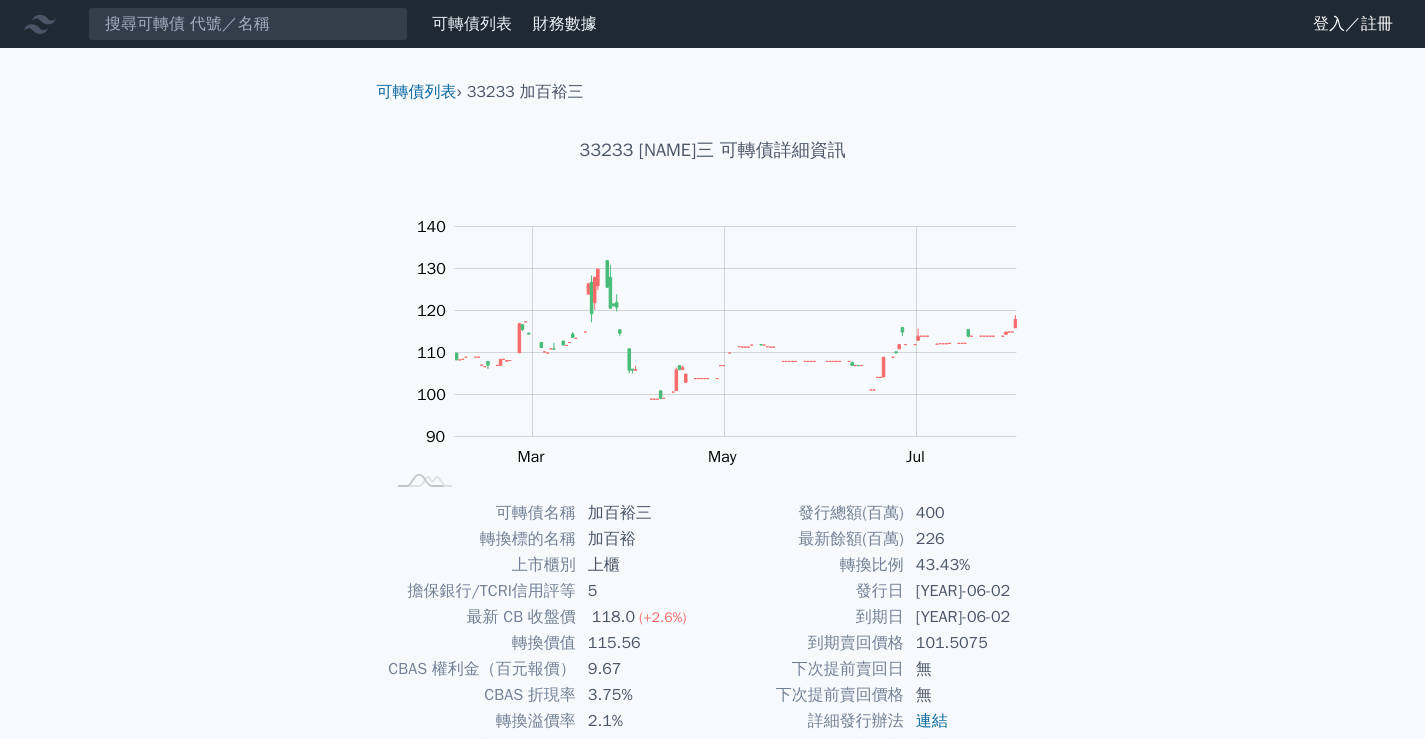click at bounding box center [248, 24] 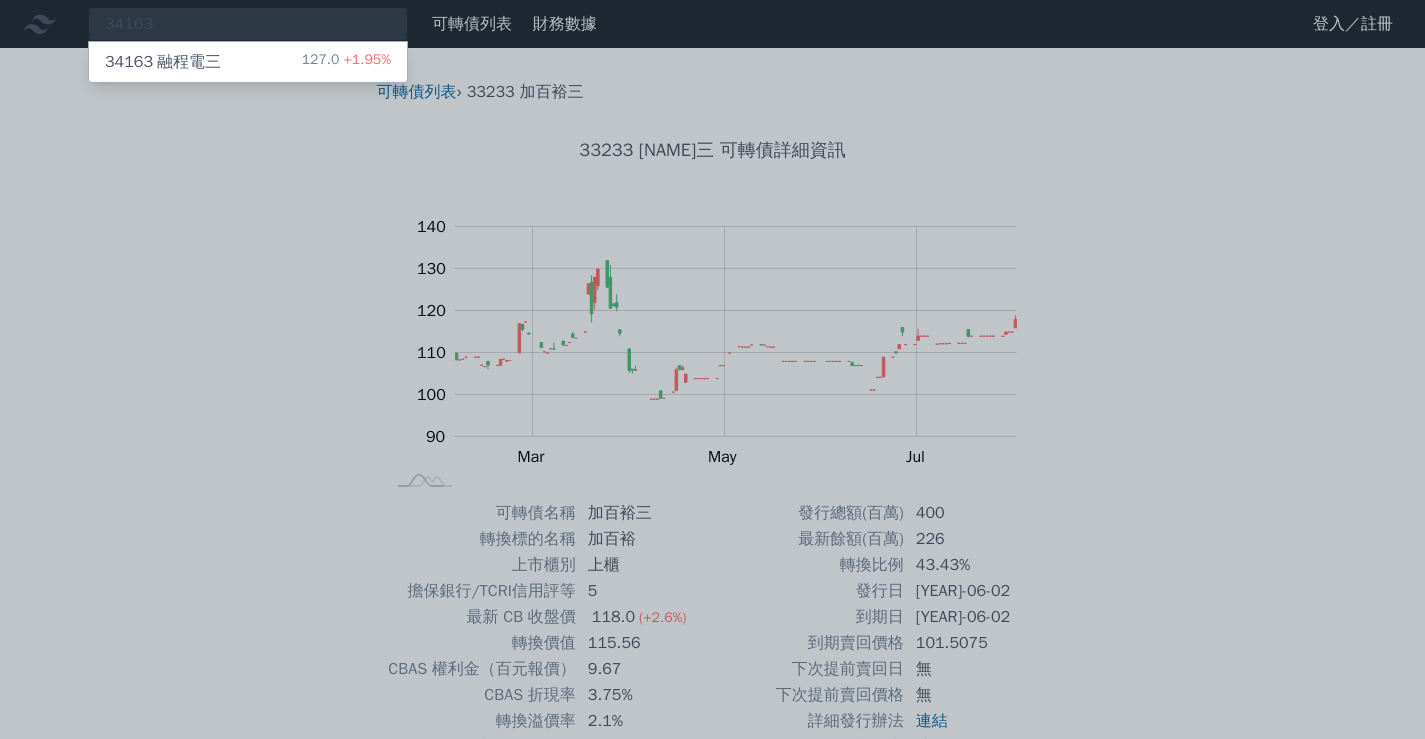 type on "34163" 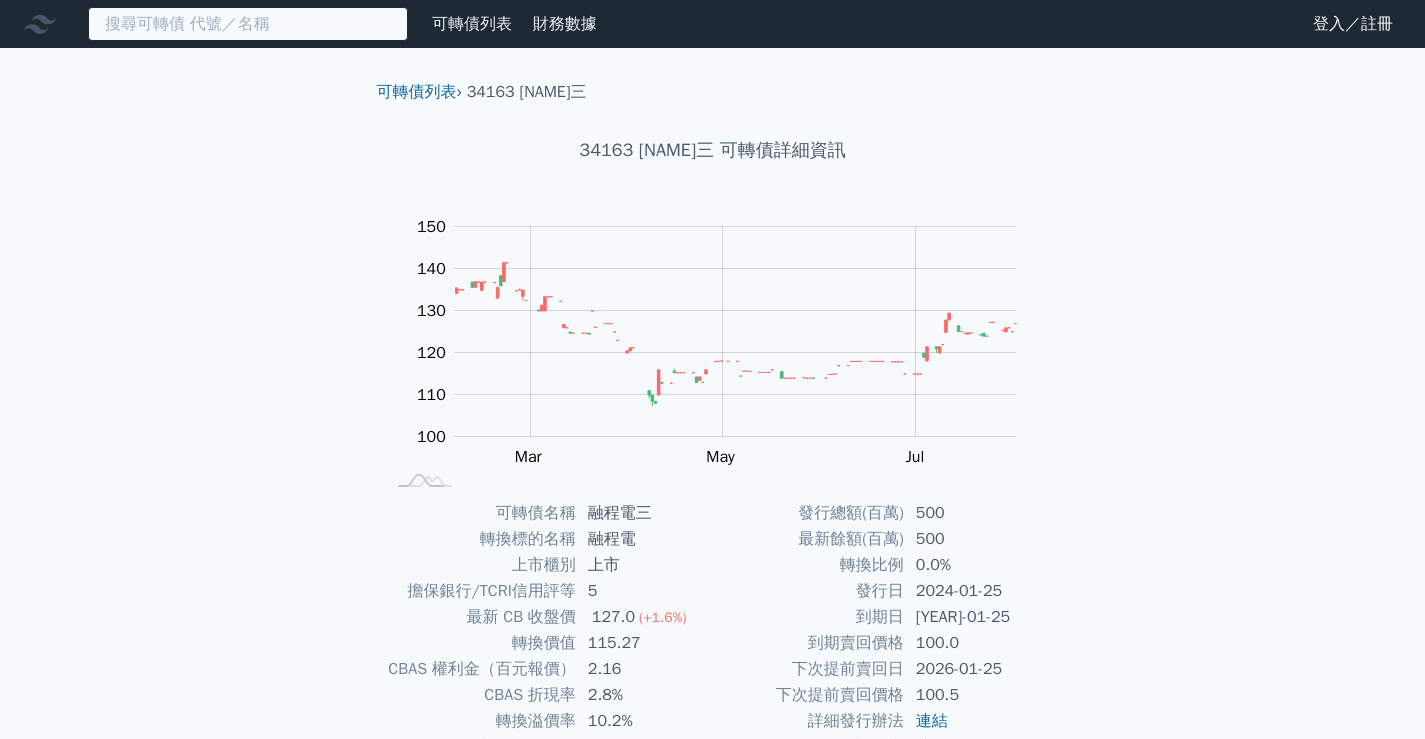 click at bounding box center [248, 24] 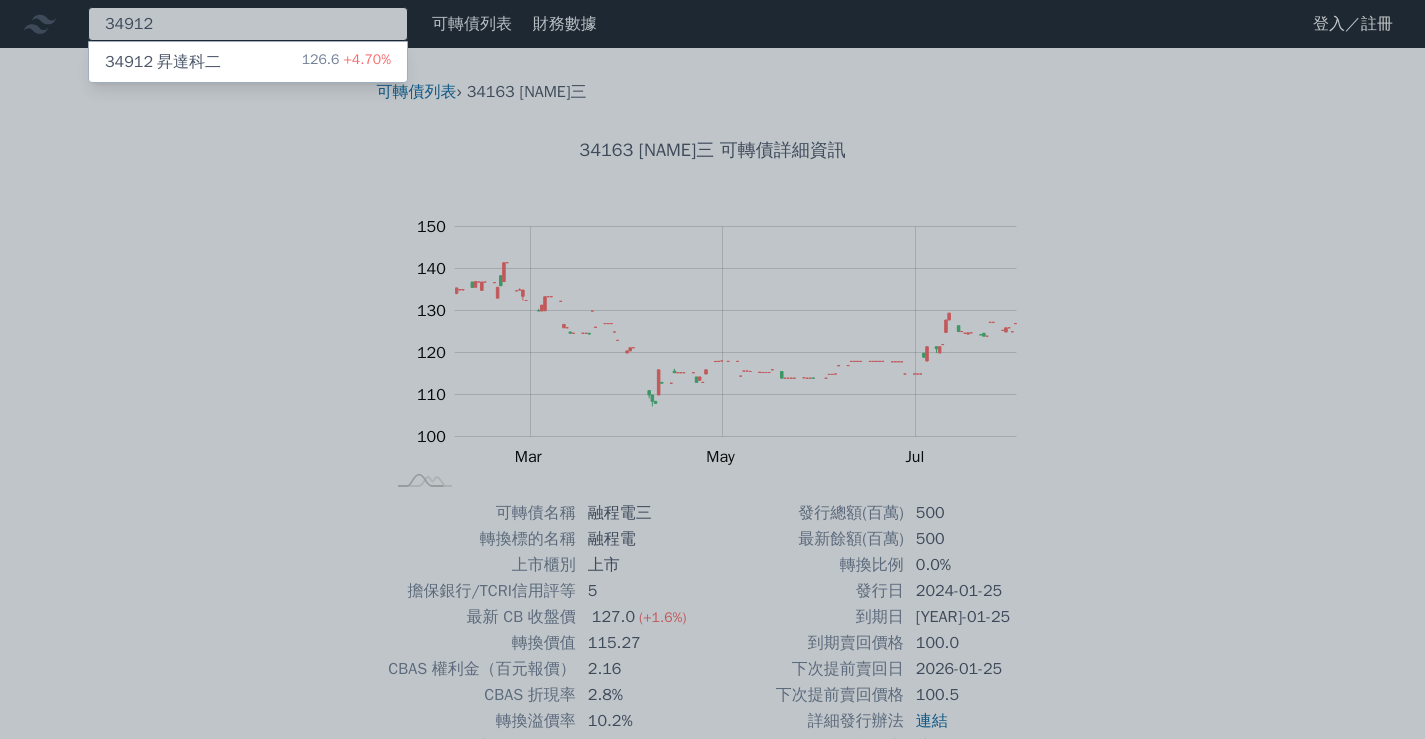 type on "34912" 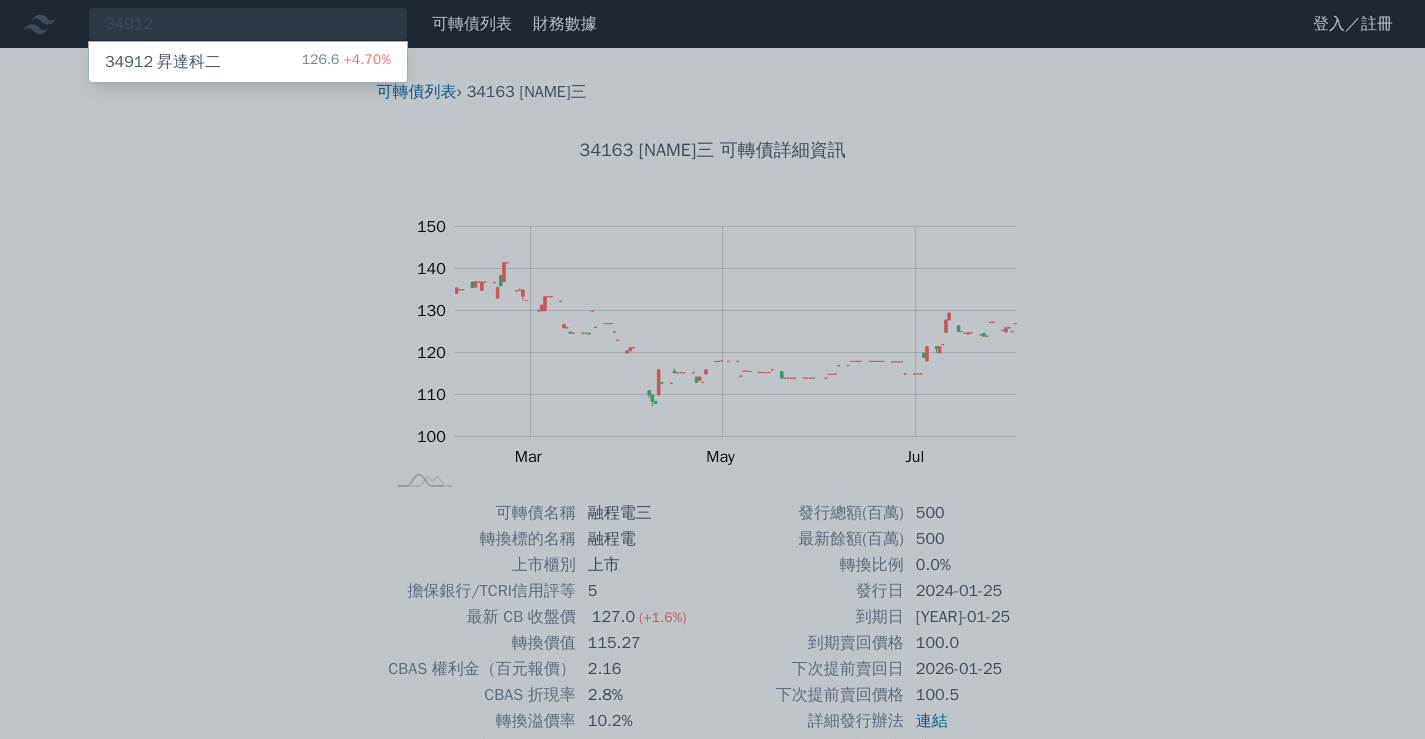 click on "34912 [NAME]二" at bounding box center (163, 62) 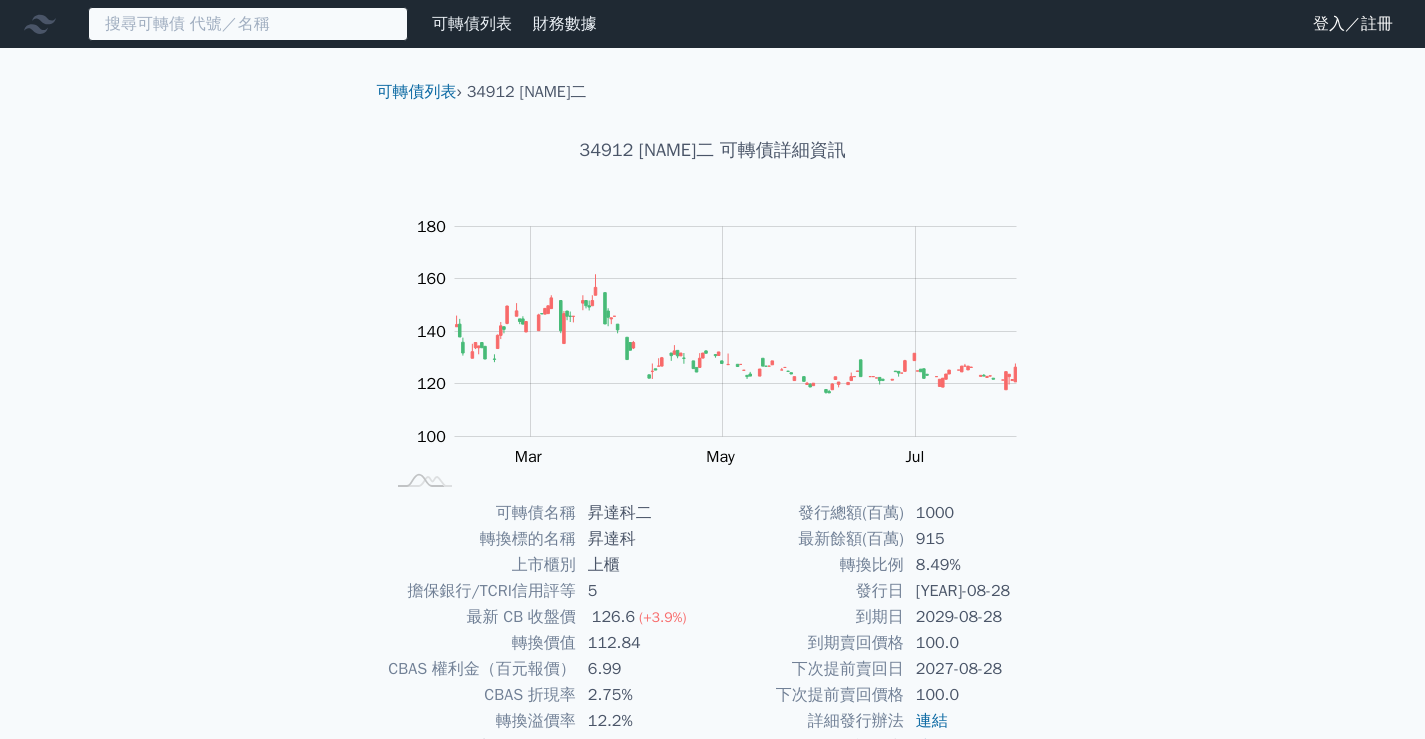 click at bounding box center (248, 24) 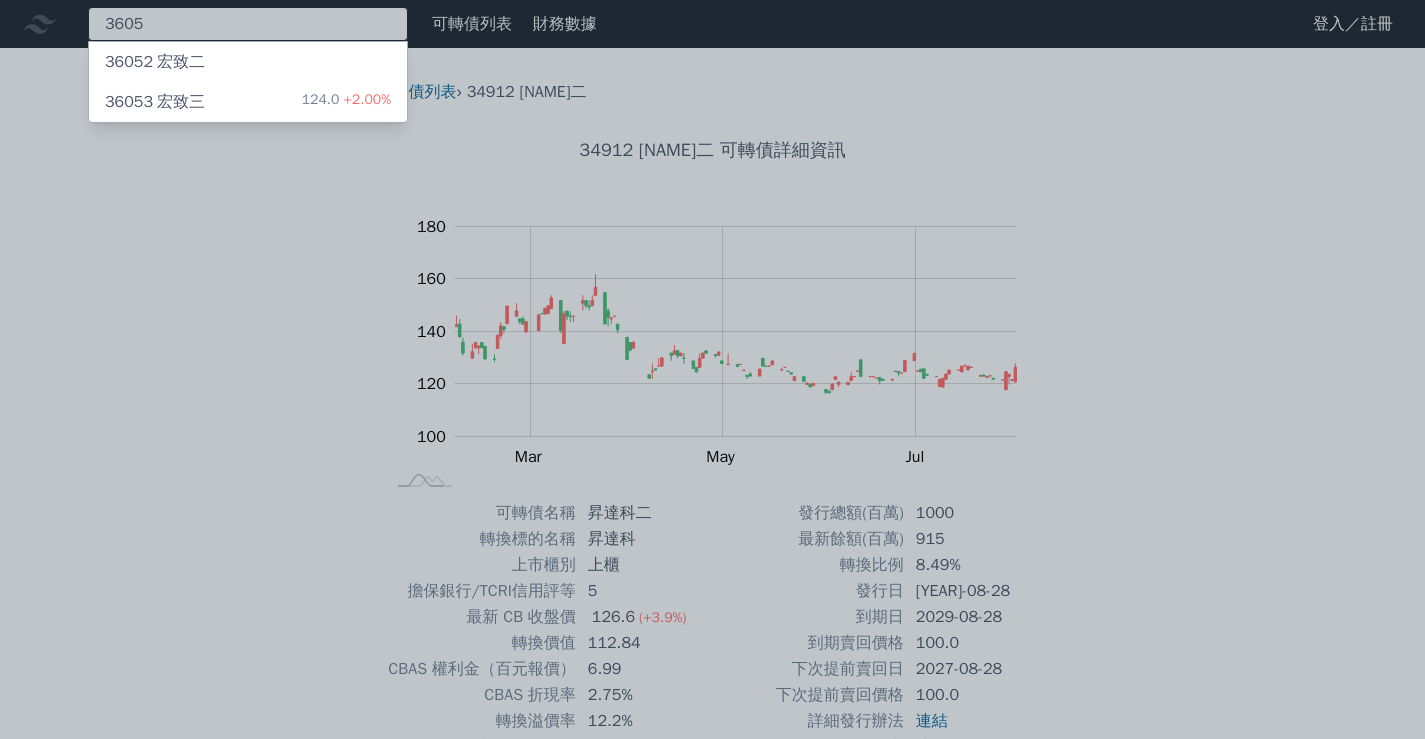 type on "3605" 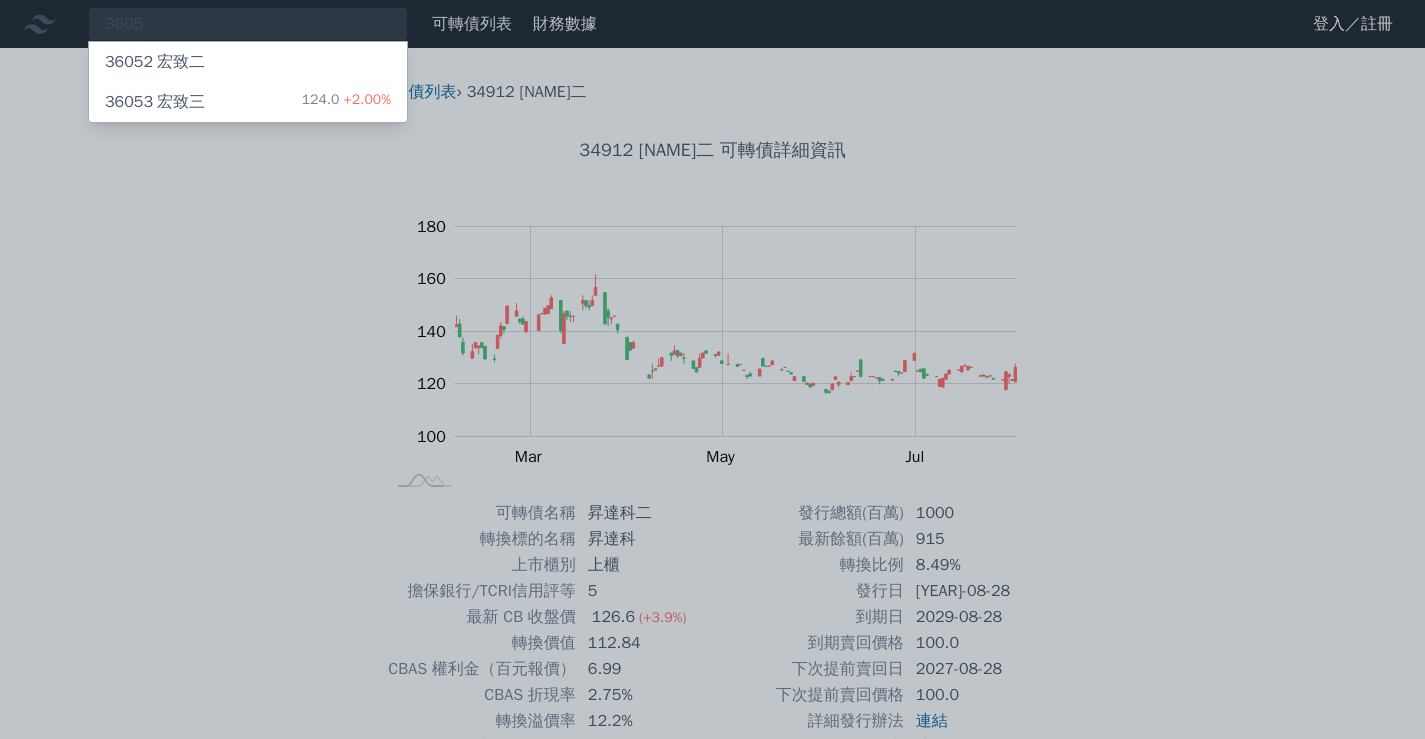 click on "36052 [NAME]二" at bounding box center [248, 62] 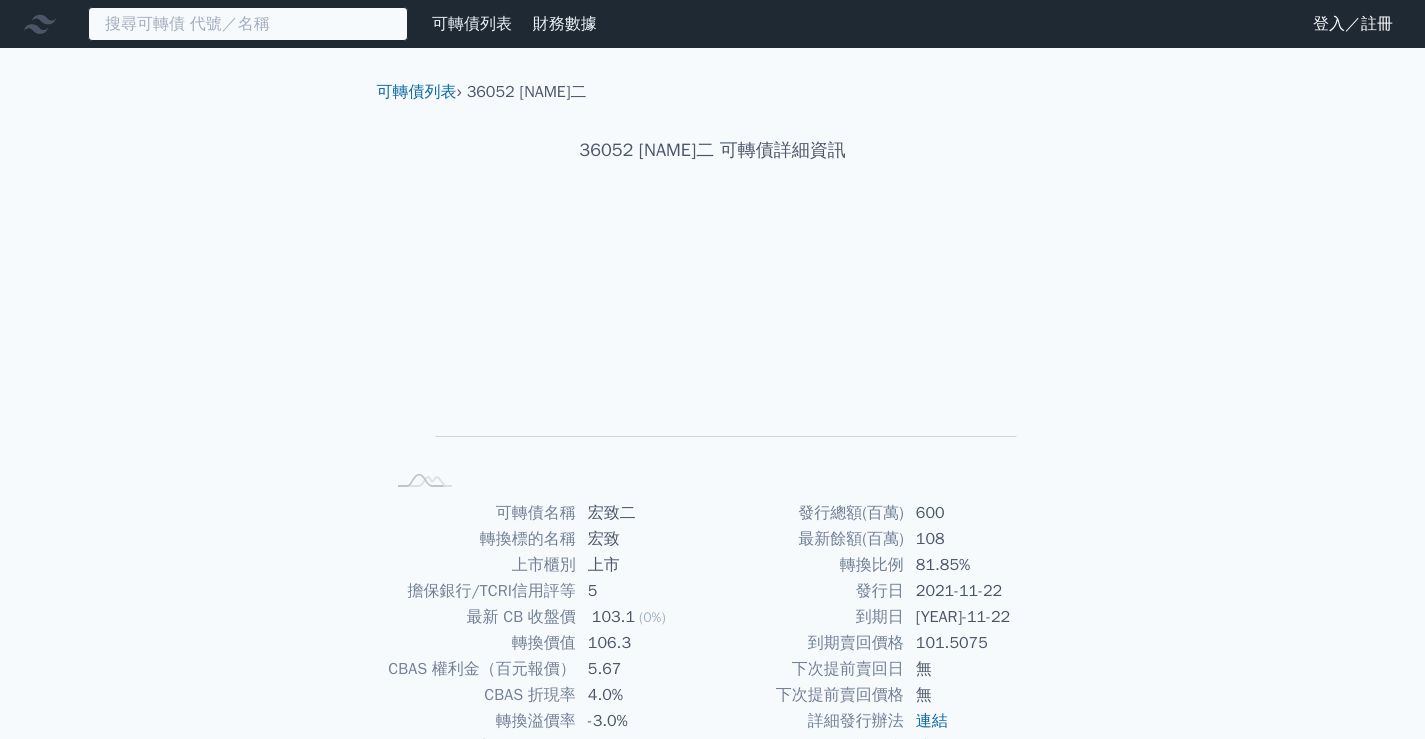 click at bounding box center [248, 24] 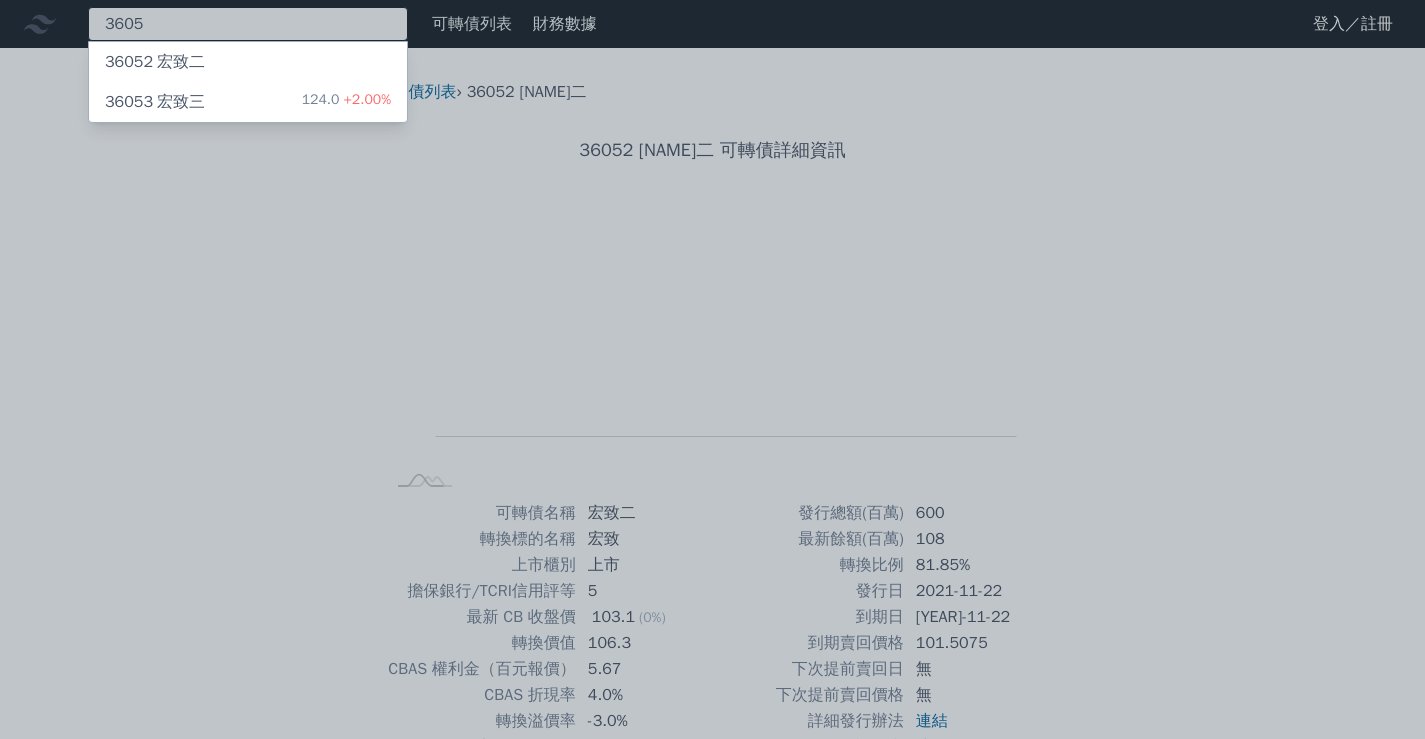 type on "3605" 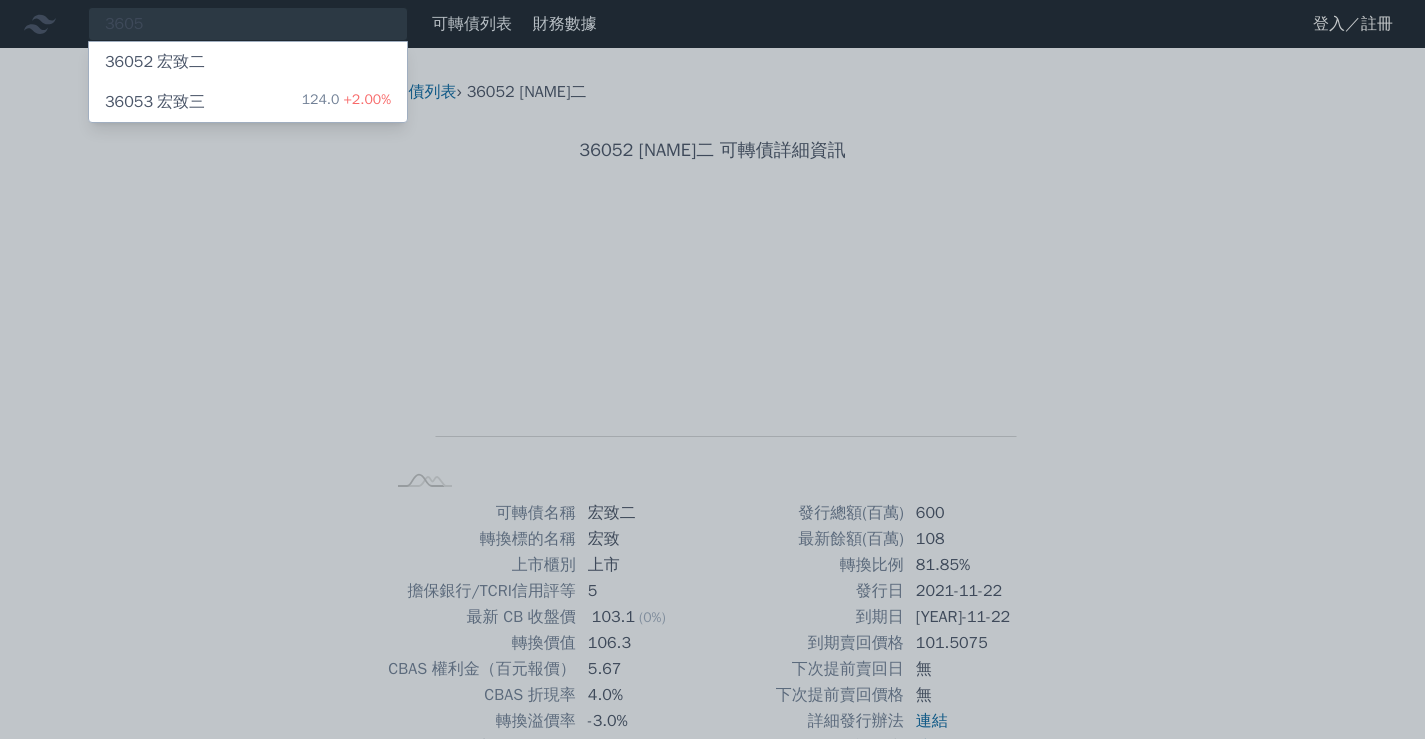 click on "36053 [NAME]三
124.0 +2.00%" at bounding box center (248, 102) 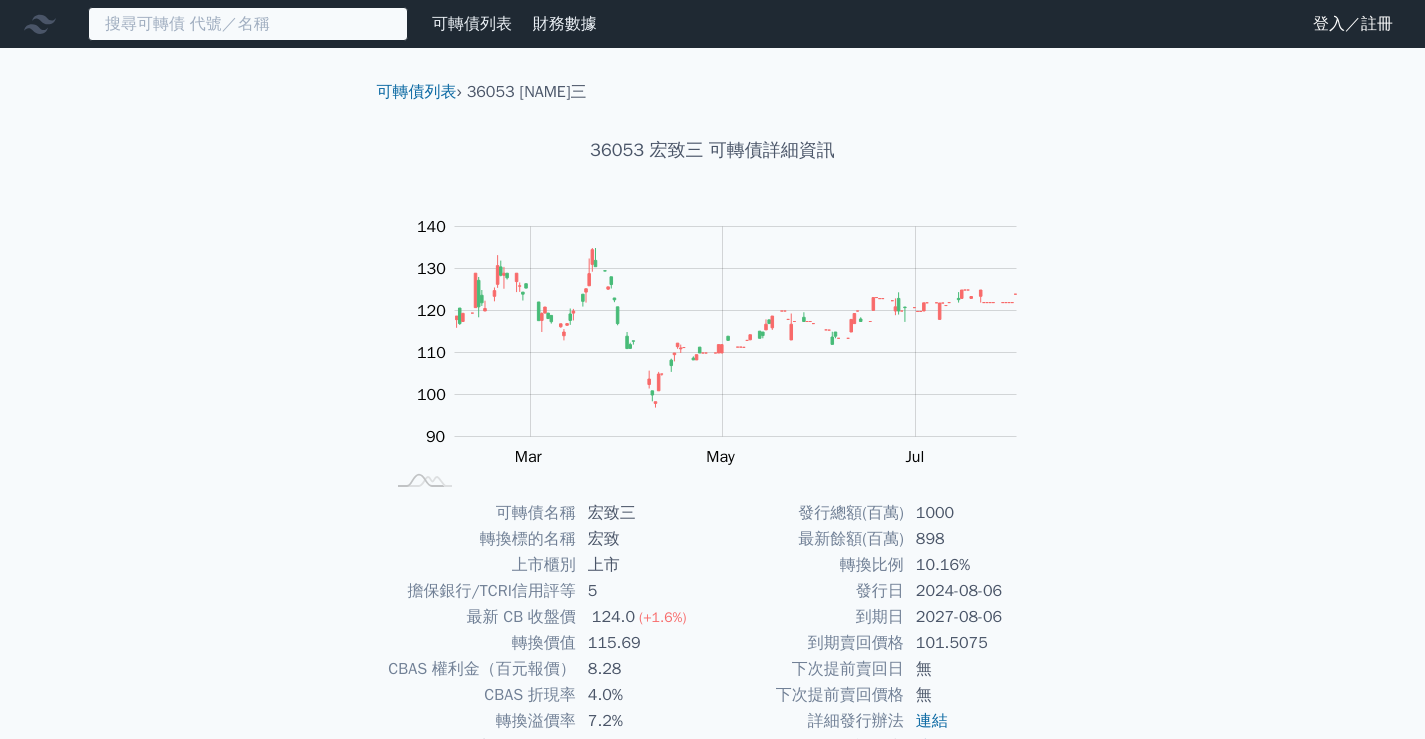 click at bounding box center [248, 24] 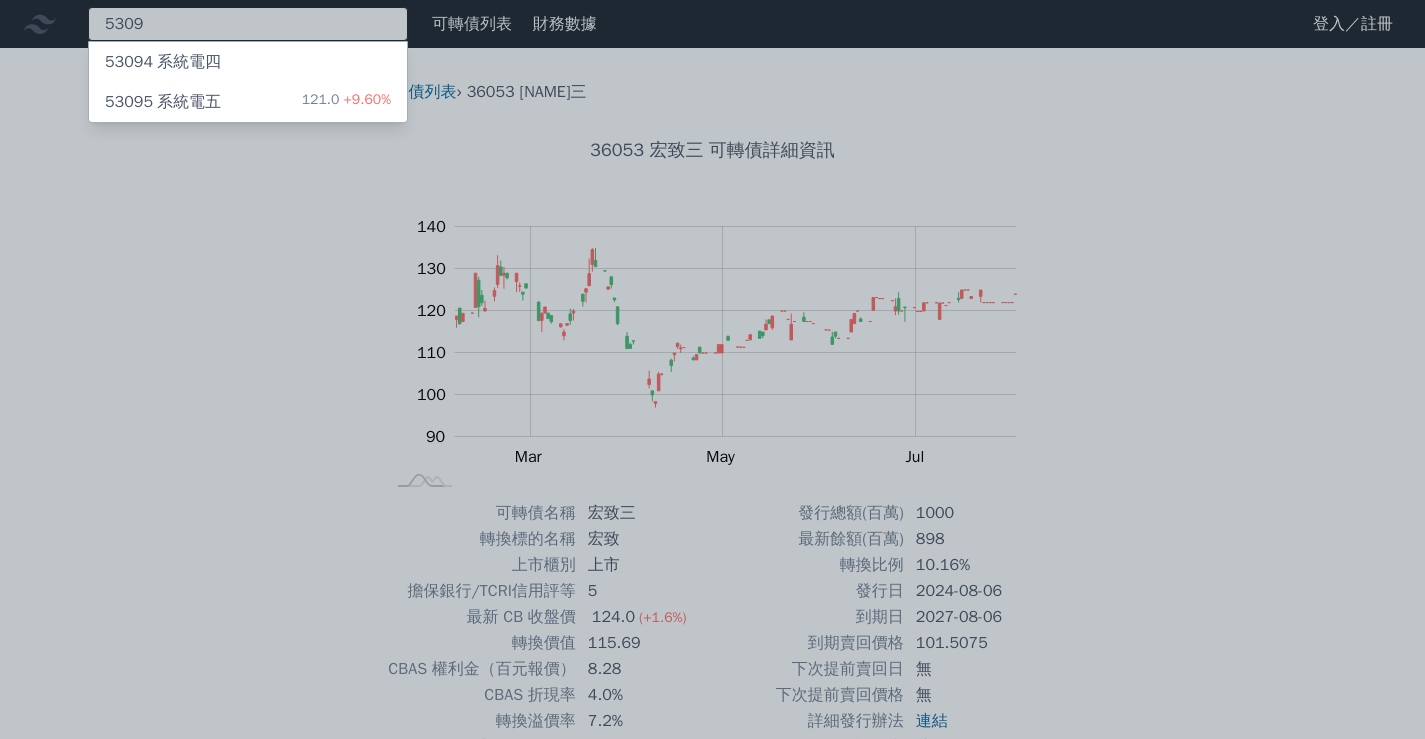 type on "5309" 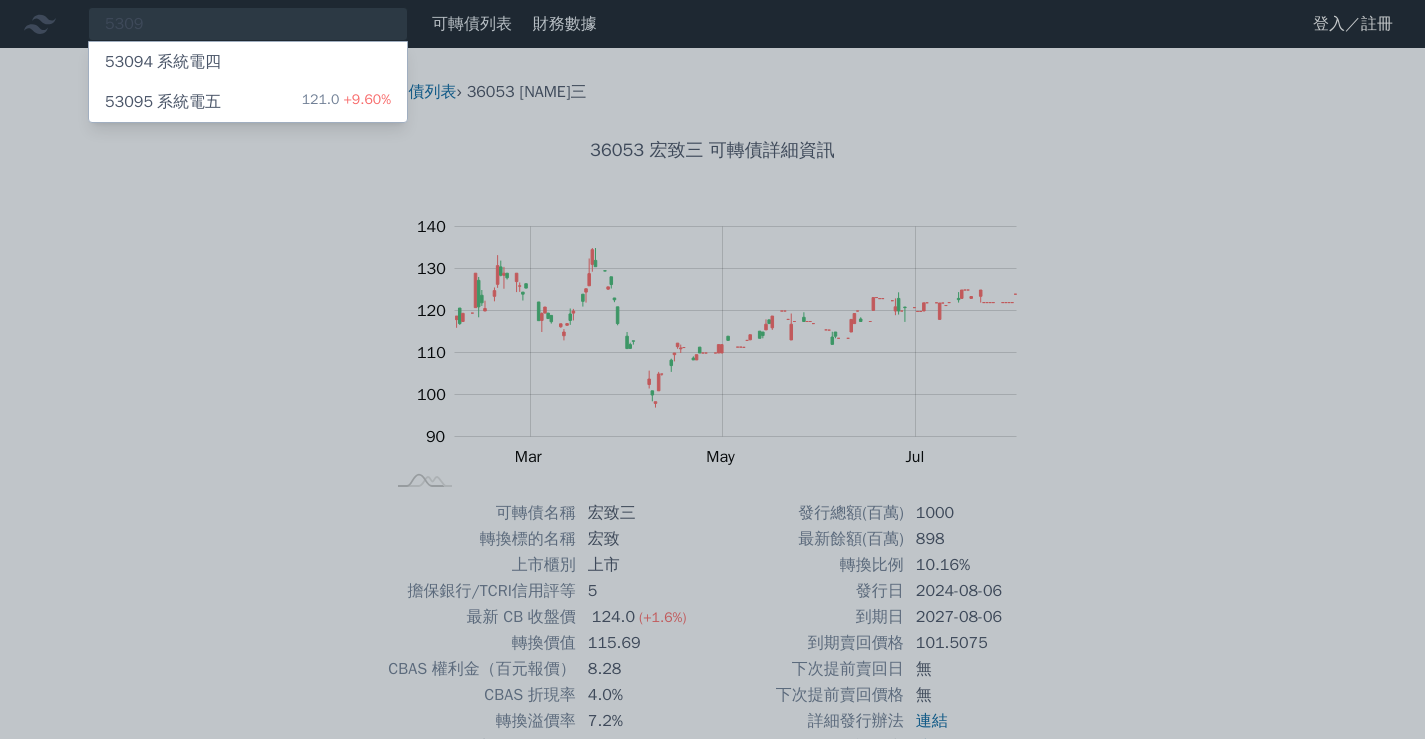 click on "53094 [NAME]四" at bounding box center (248, 62) 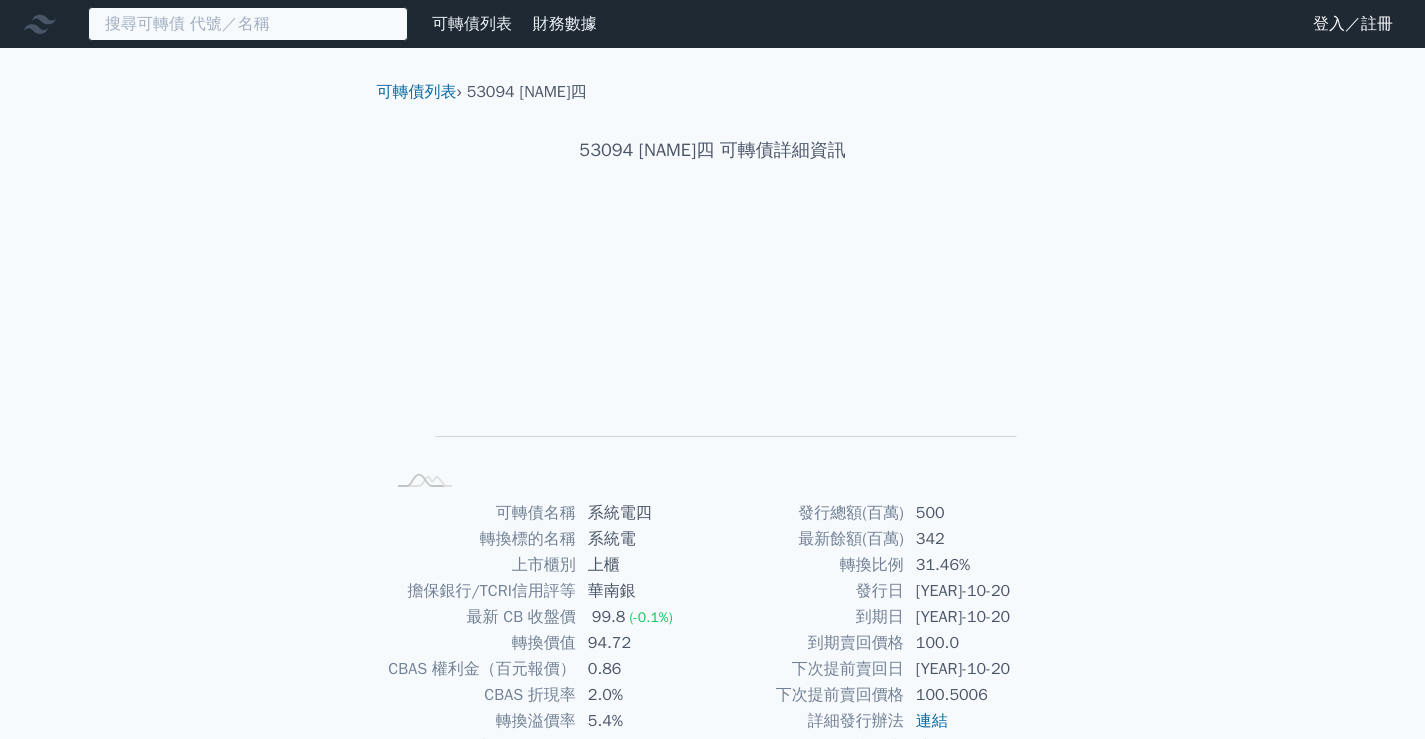 click at bounding box center [248, 24] 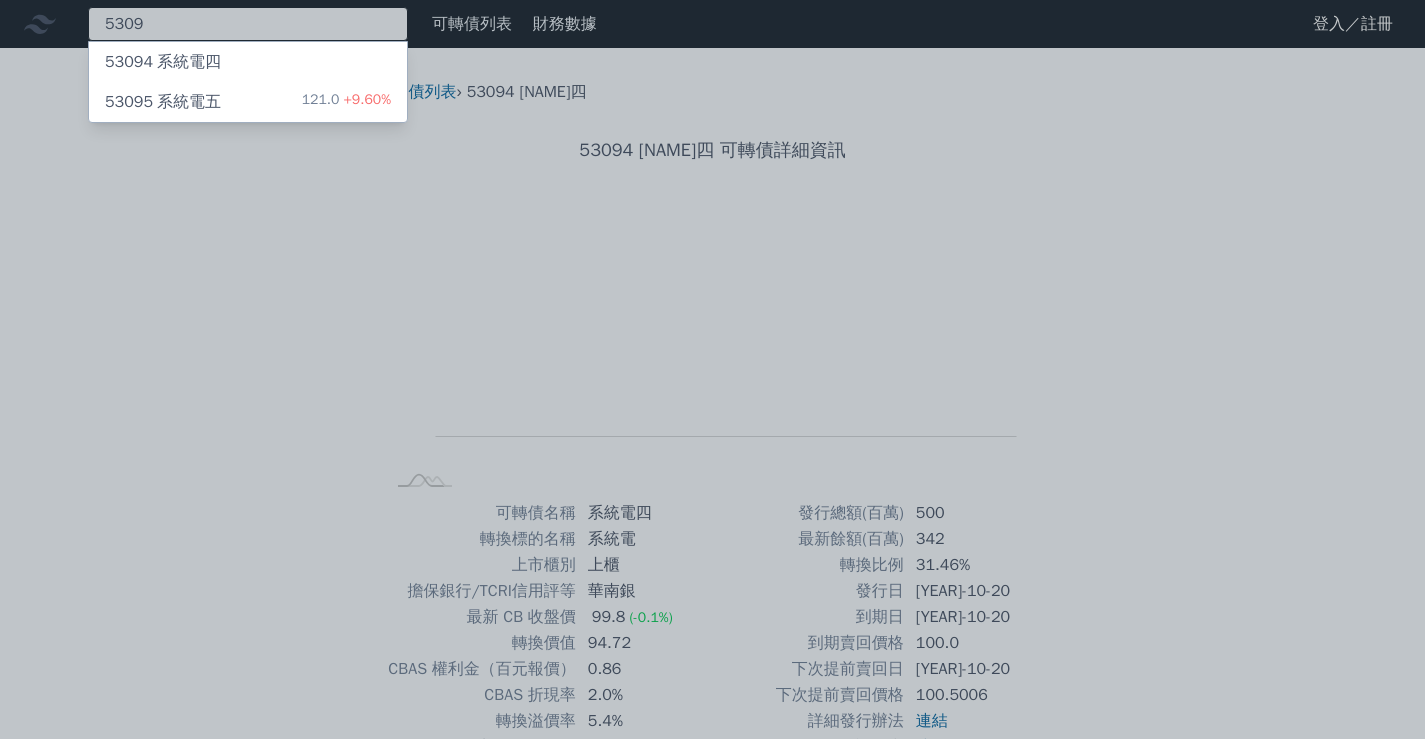 type on "5309" 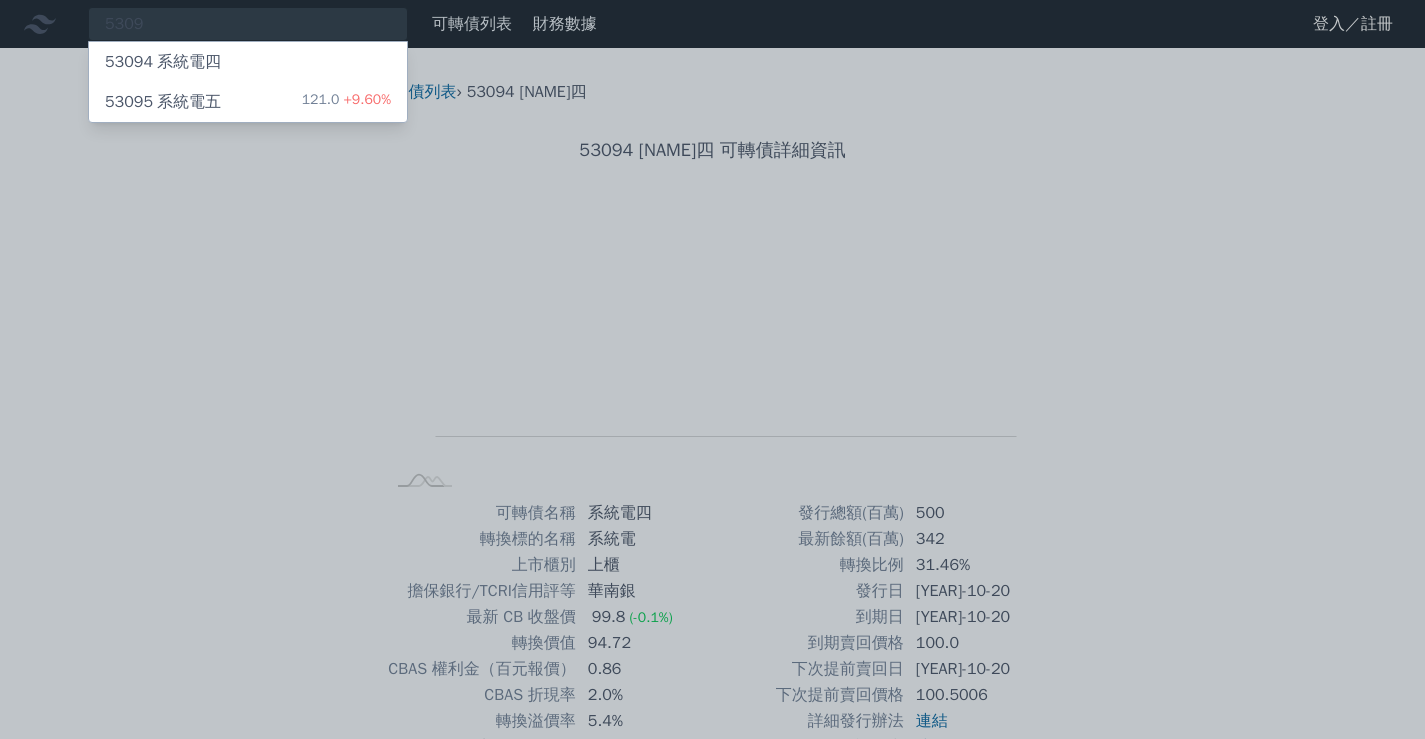 click on "53095 系統電五
121.0 +9.60%" at bounding box center (248, 102) 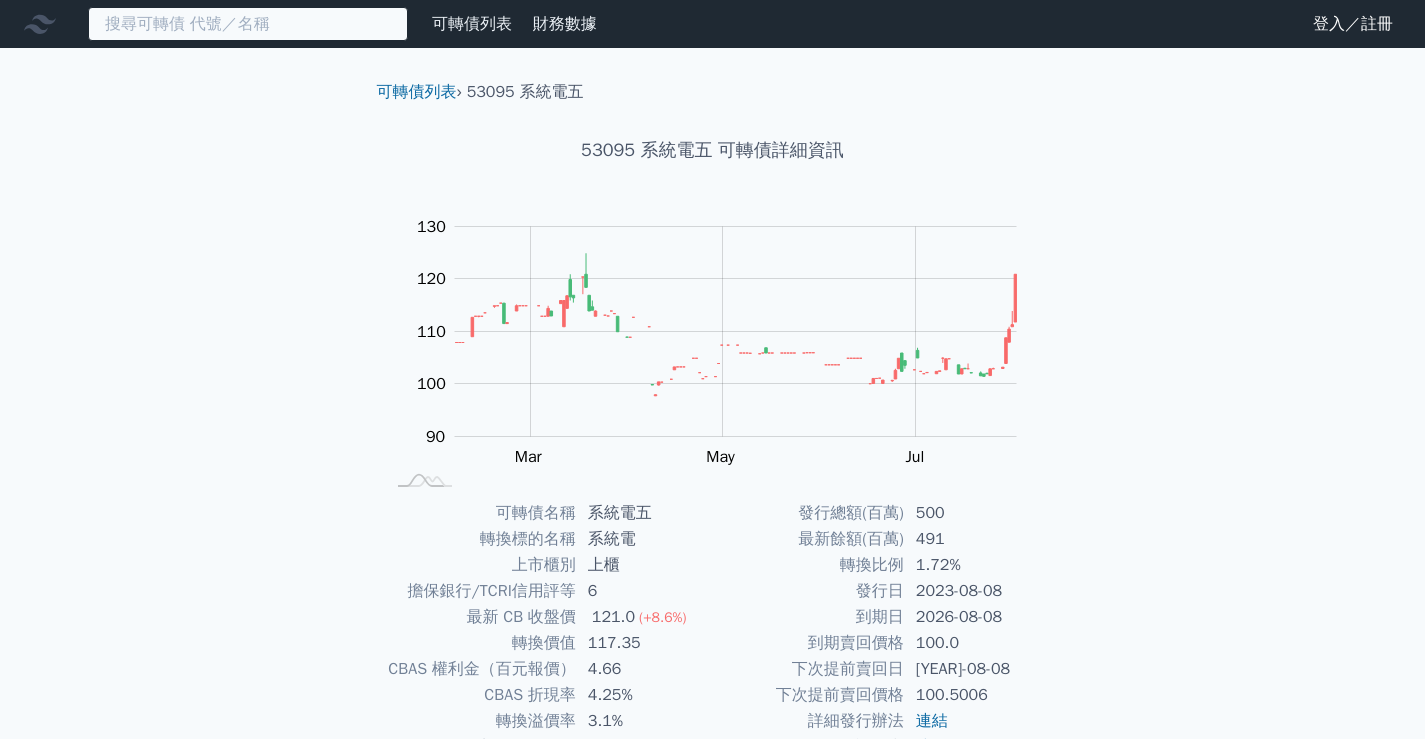 click at bounding box center [248, 24] 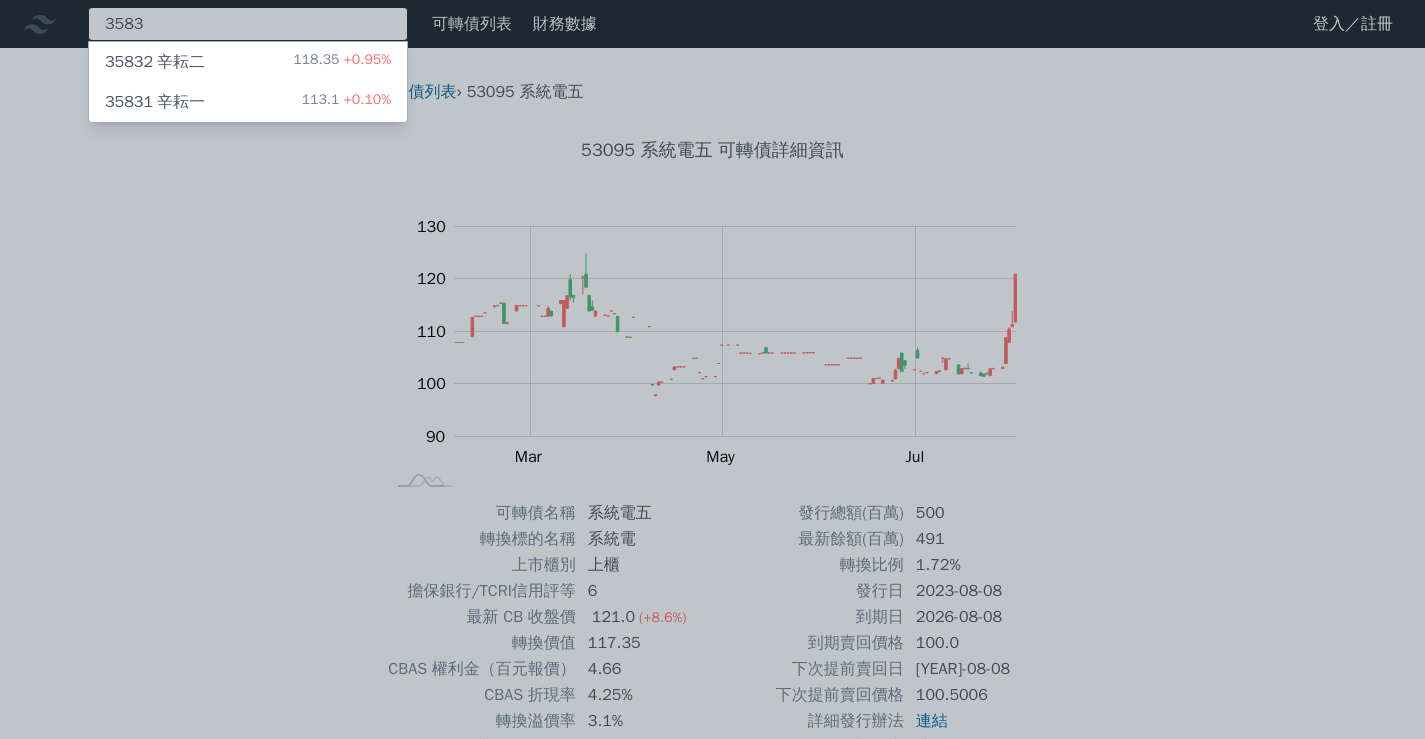 type on "3583" 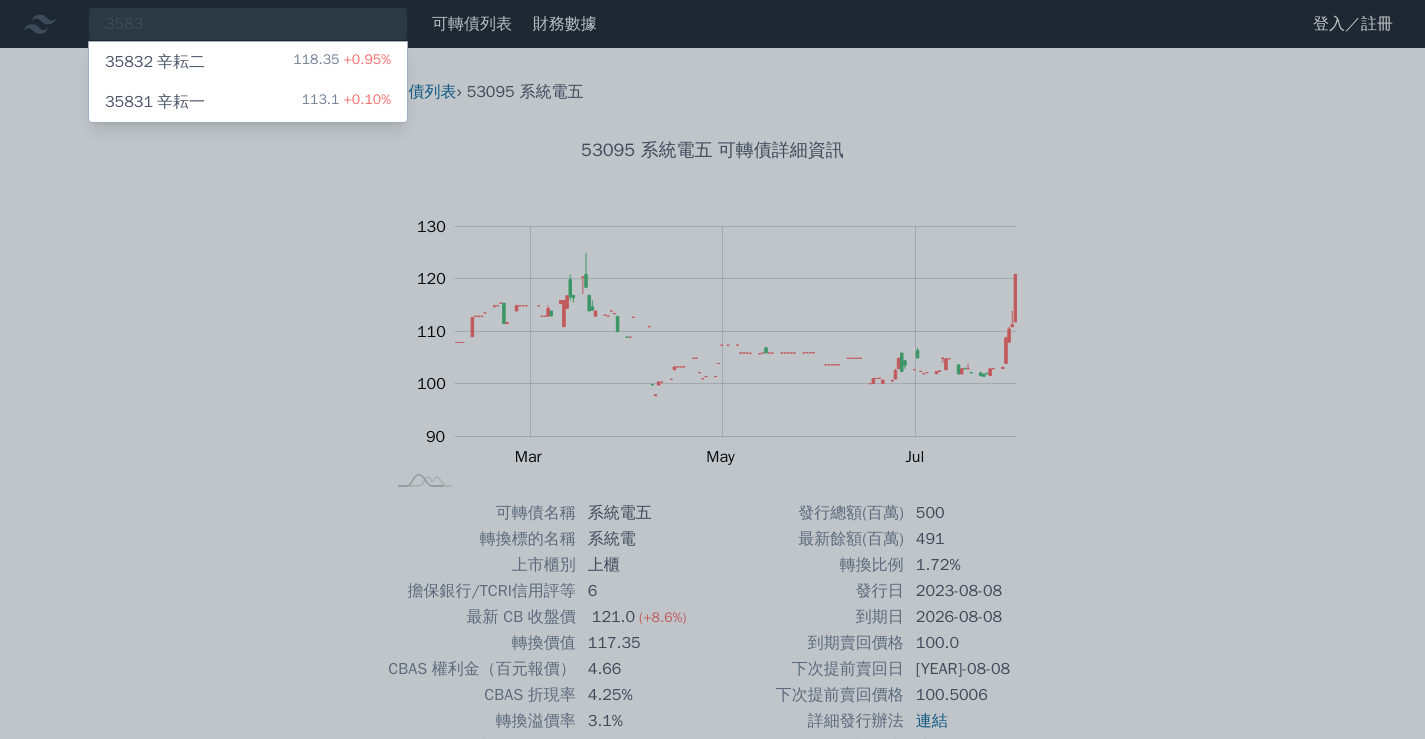 click on "35832 [NAME]二
118.35 +0.95%" at bounding box center (248, 62) 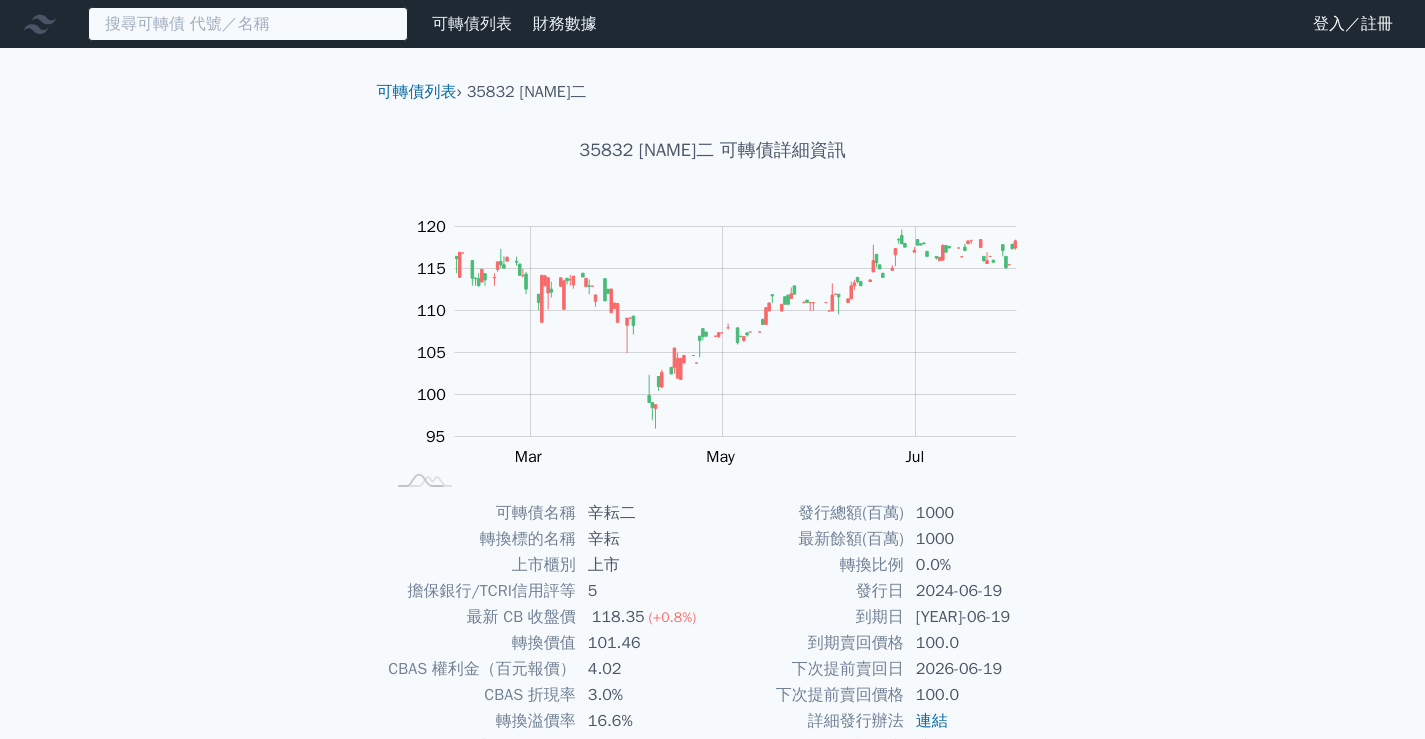 click at bounding box center [248, 24] 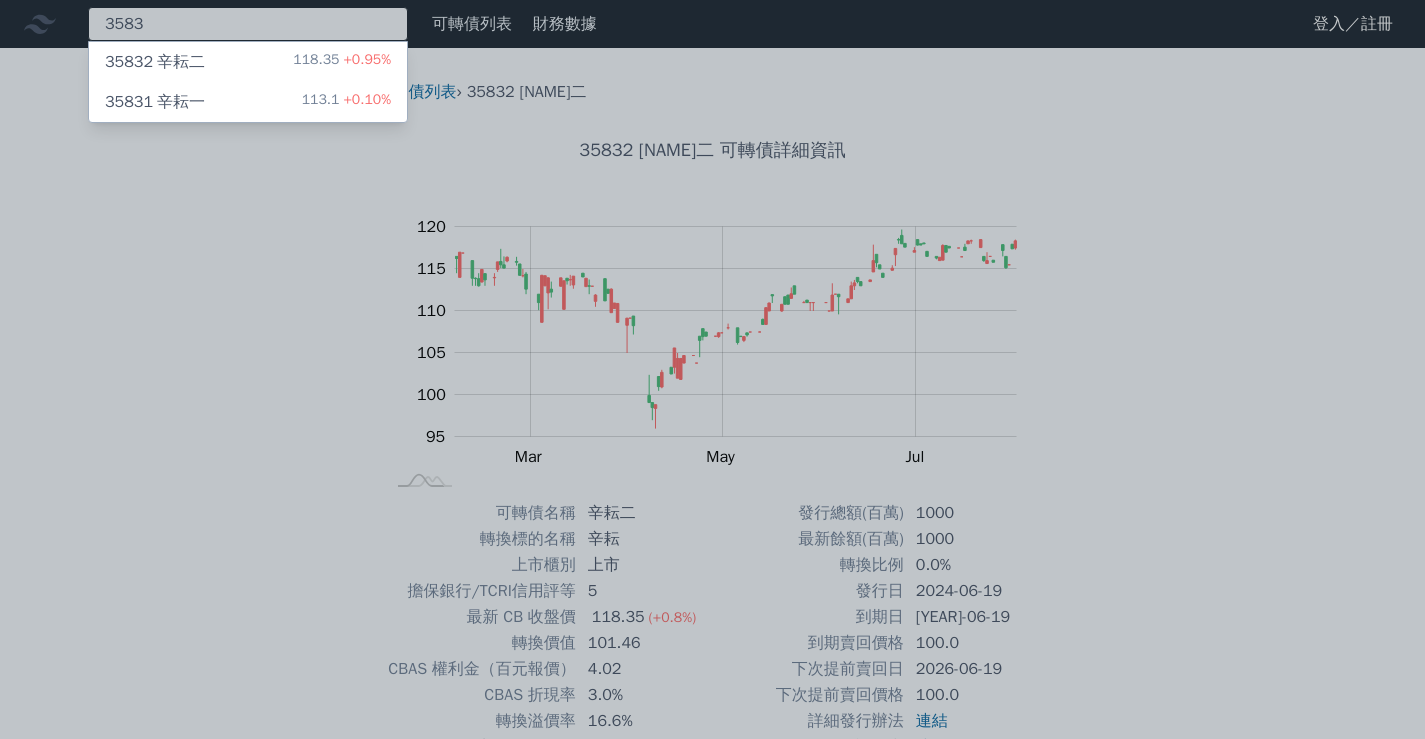 type on "3583" 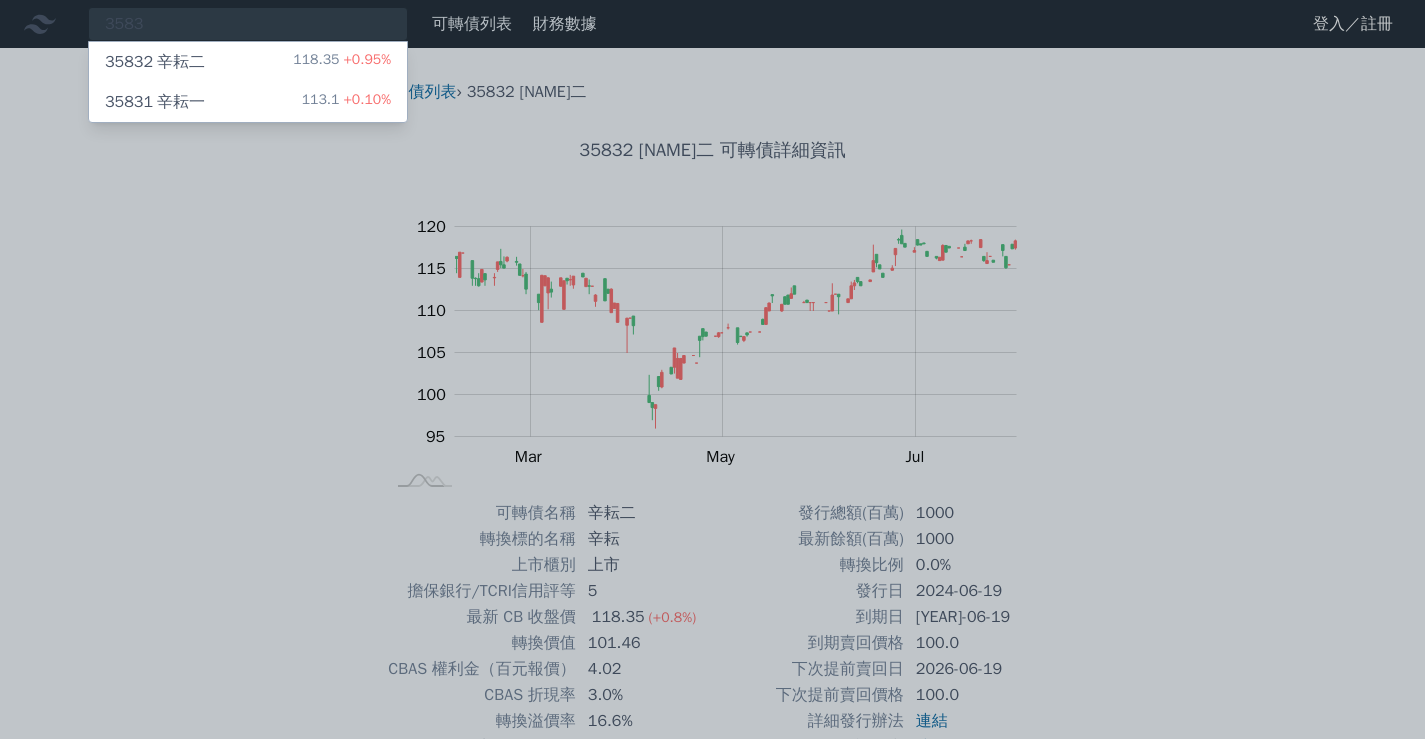 click on "35831 [NAME]一
113.1 +0.10%" at bounding box center [248, 102] 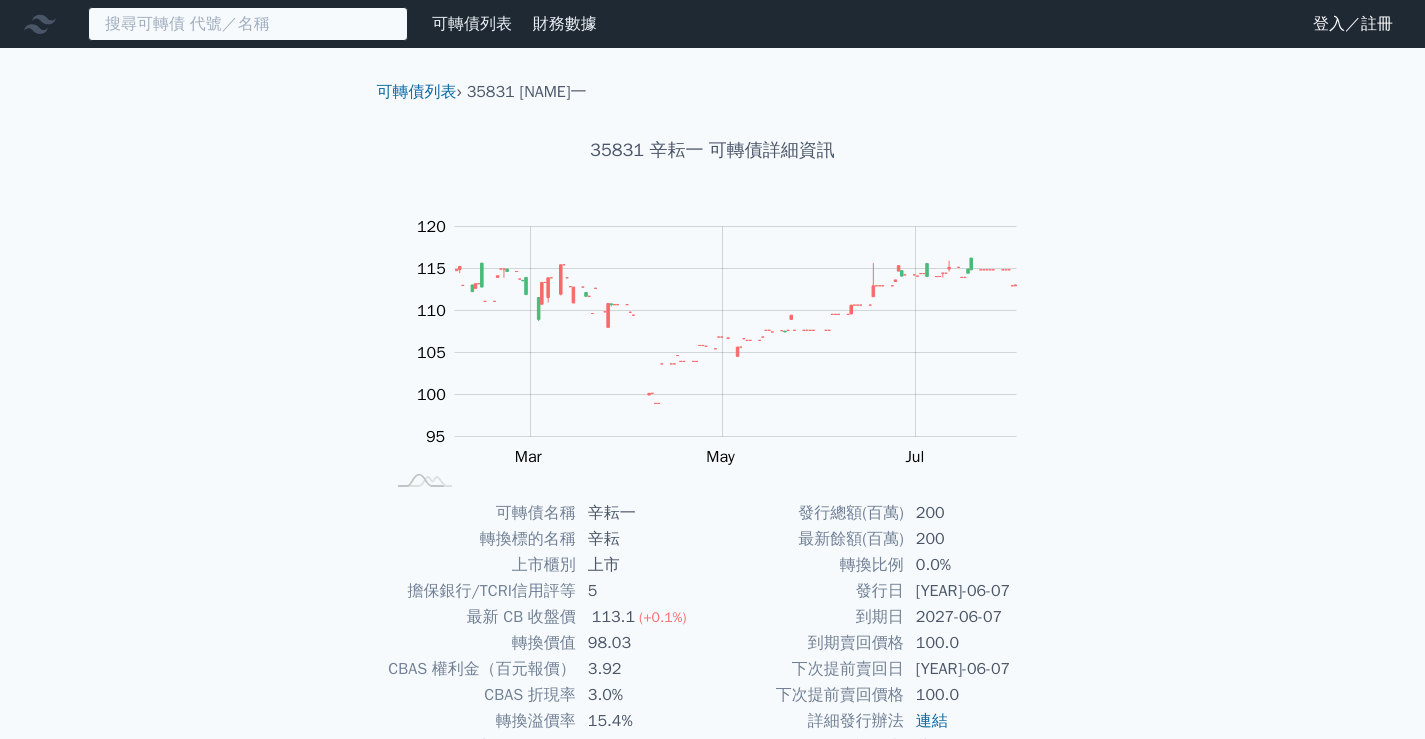click at bounding box center (248, 24) 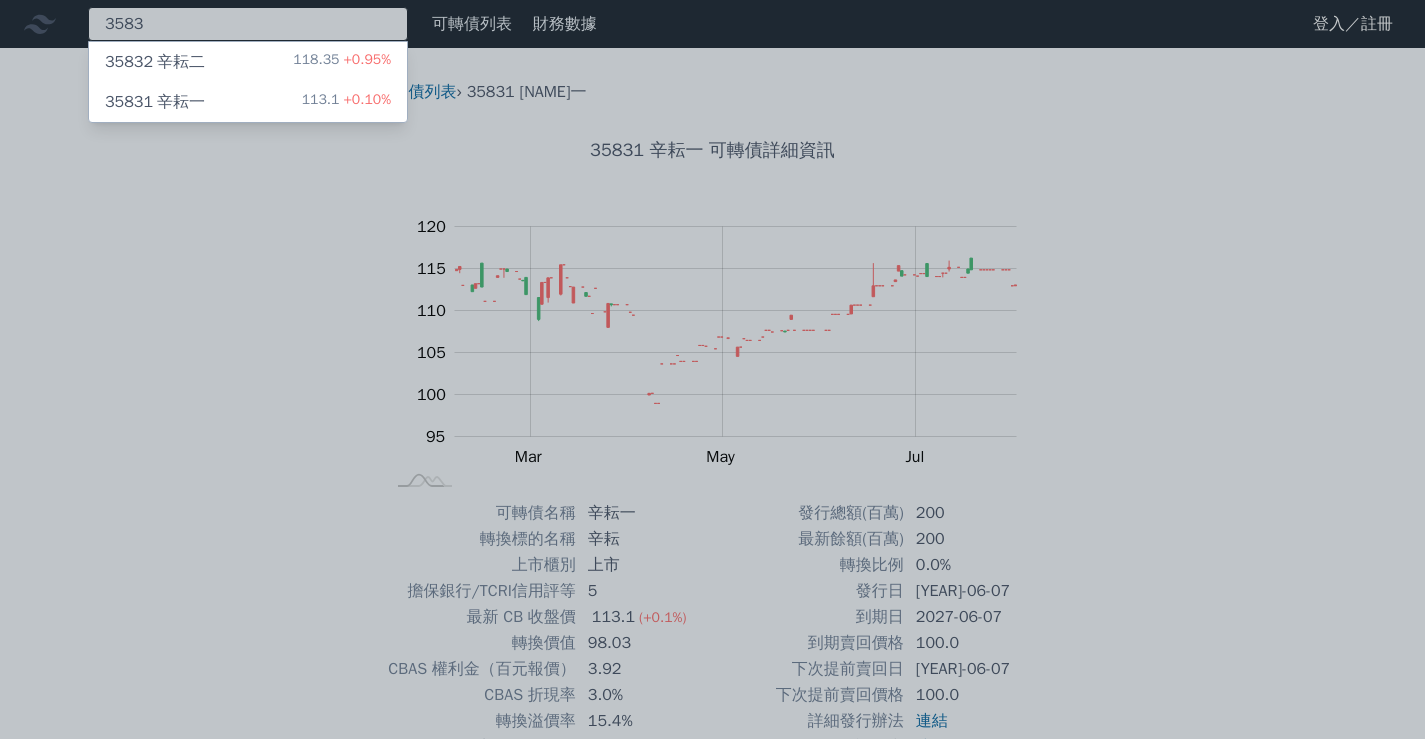 type on "3583" 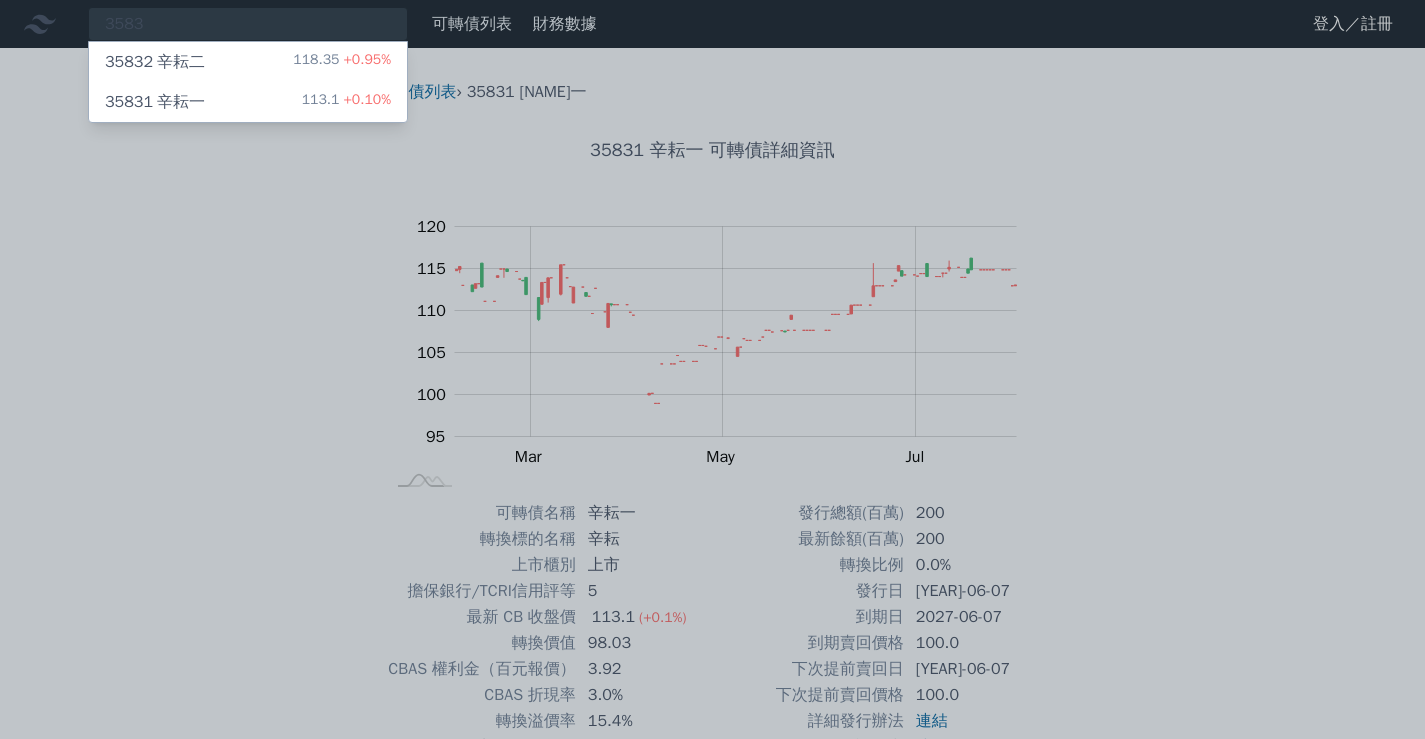 click on "35832 [NAME]二
118.35 +0.95%" at bounding box center [248, 62] 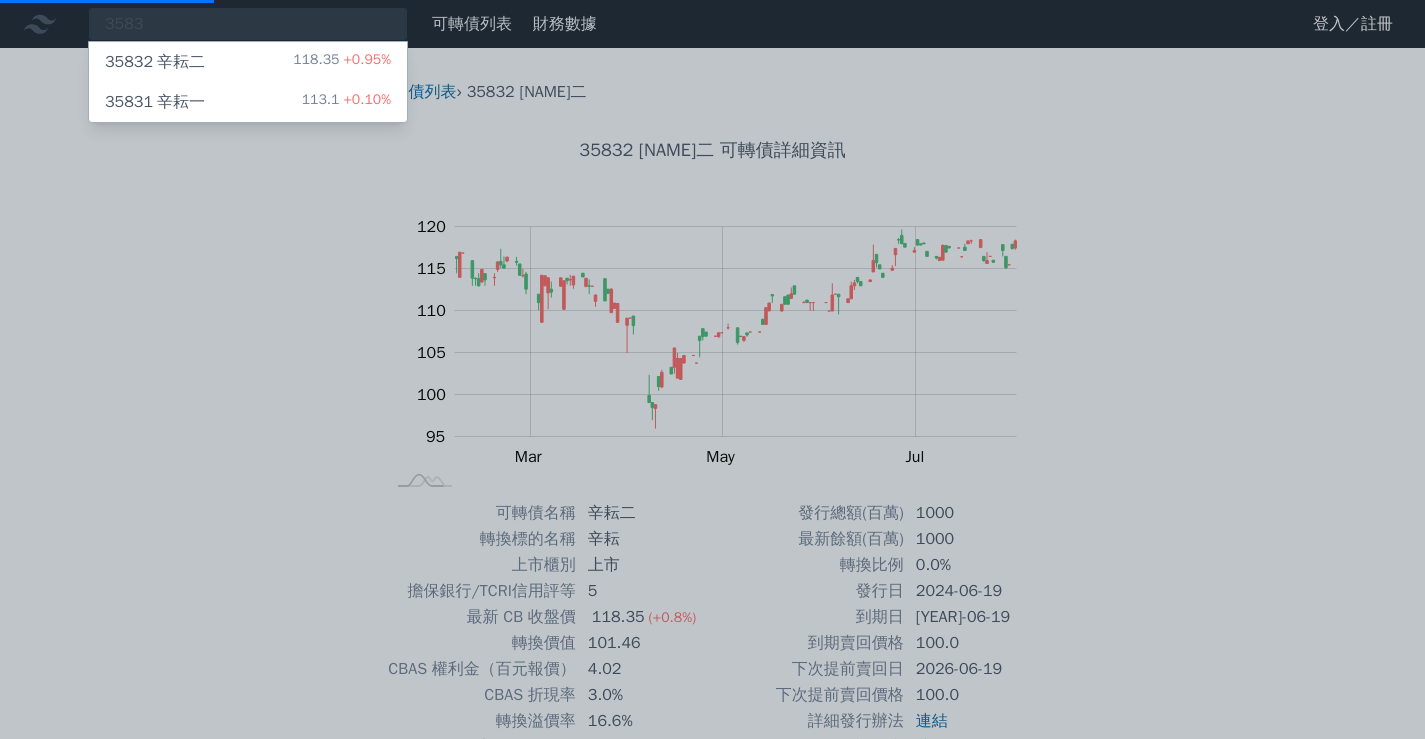 click at bounding box center [712, 369] 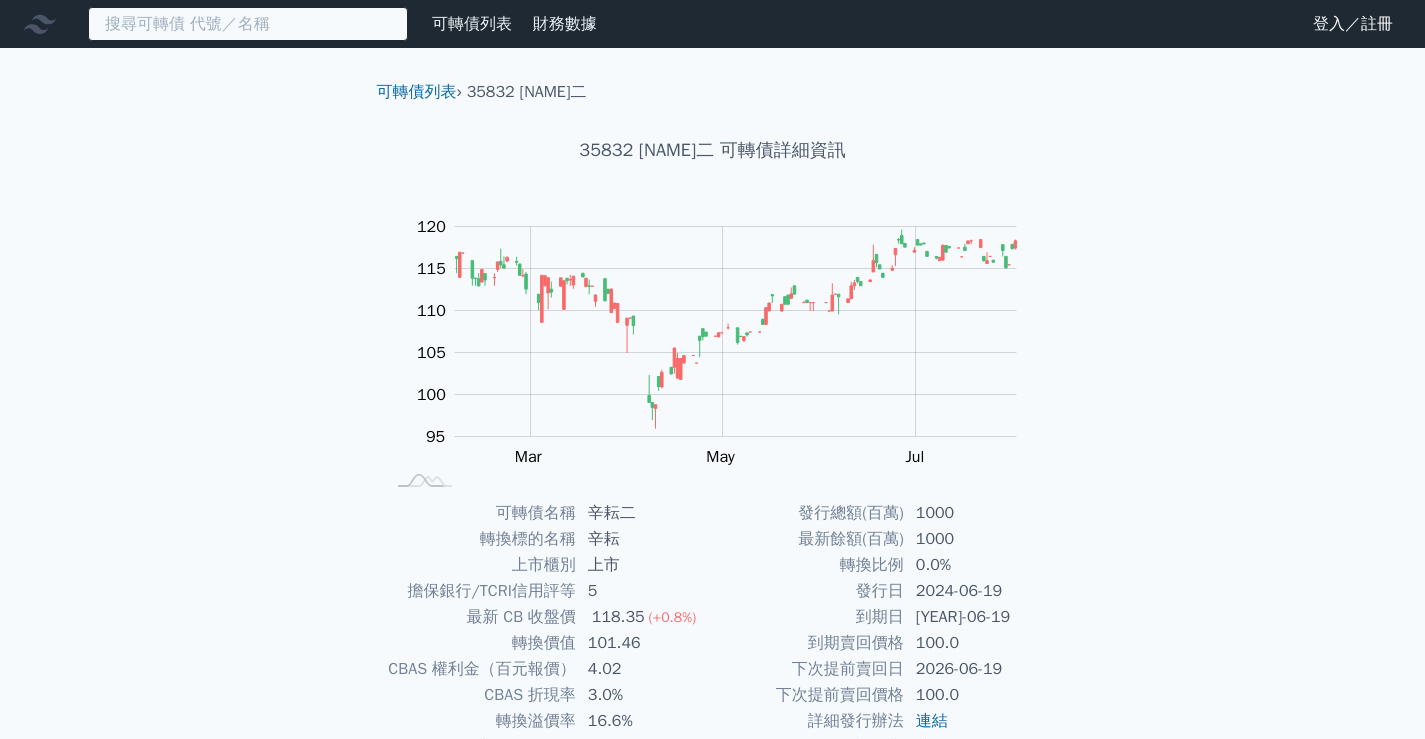 click at bounding box center [248, 24] 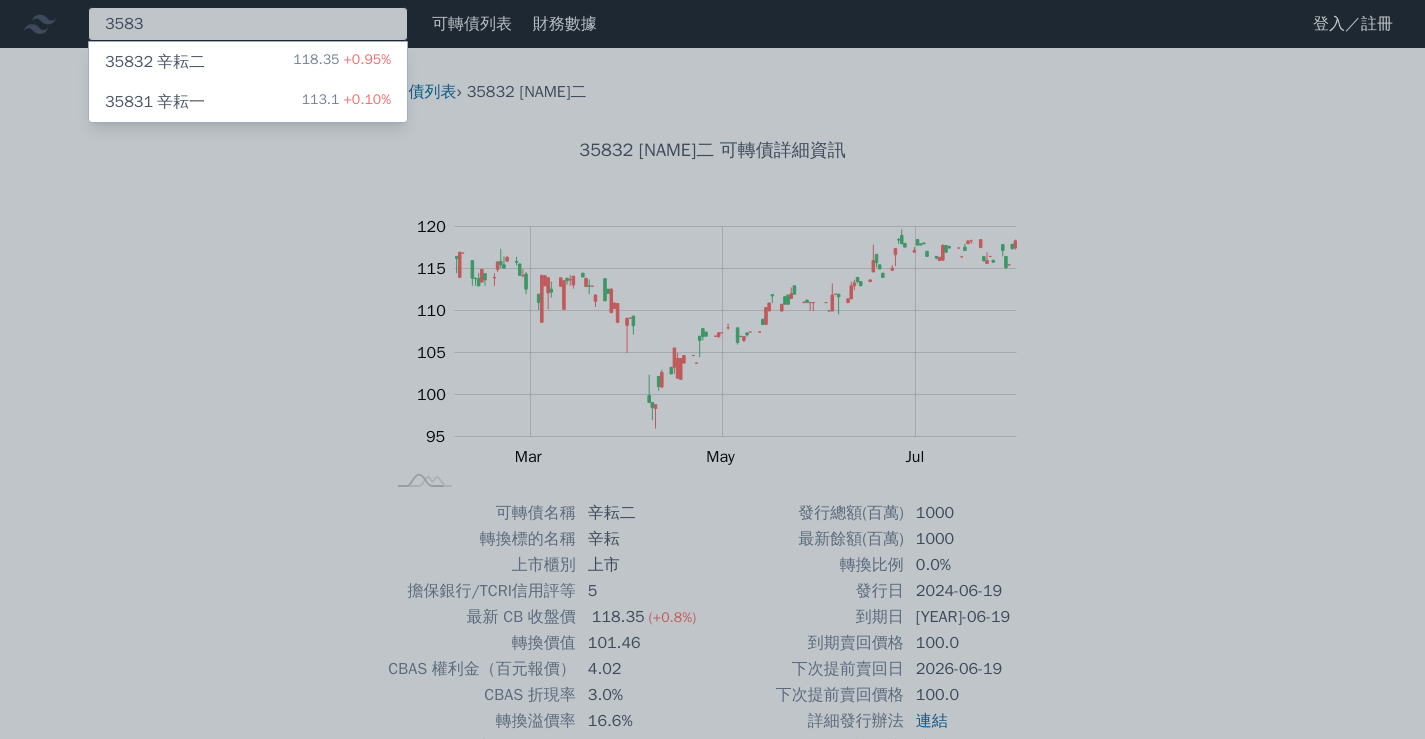type on "3583" 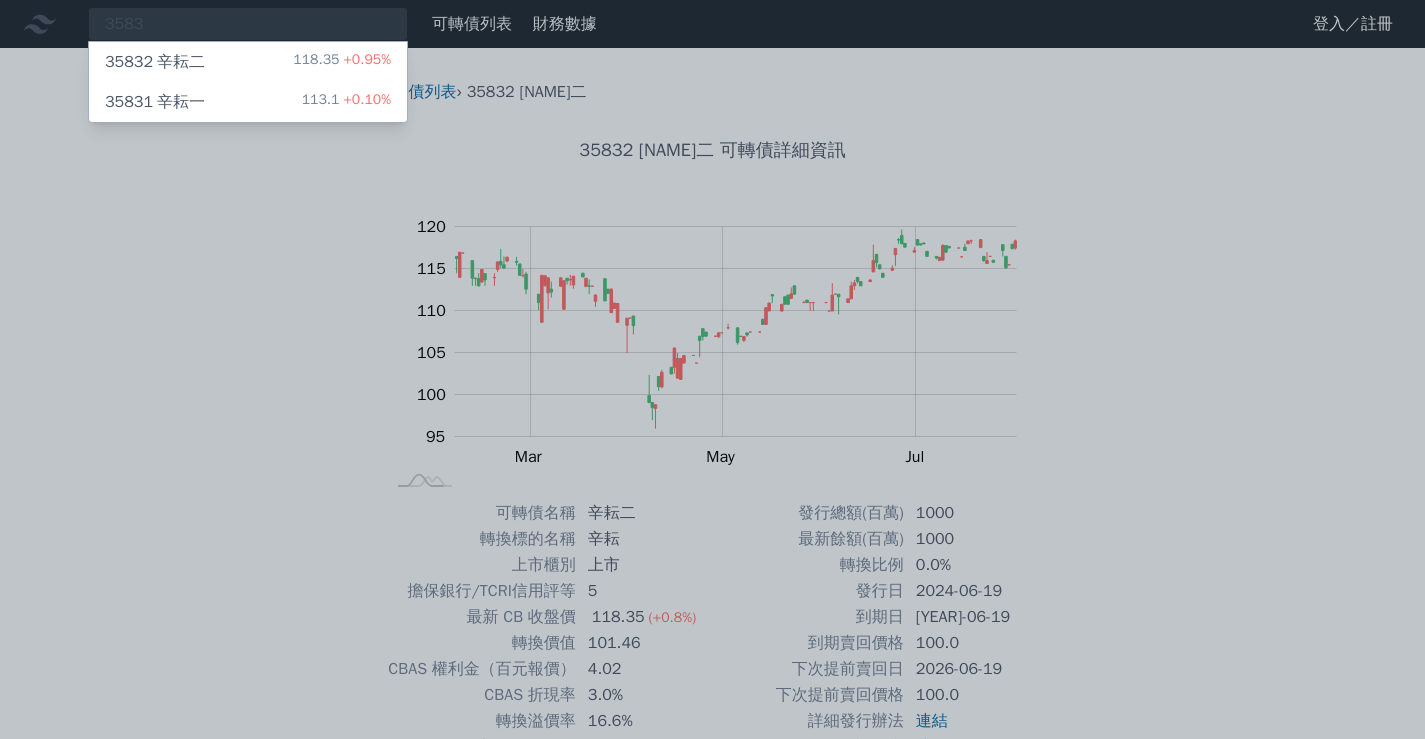 click on "35831 [NAME]一
113.1 +0.10%" at bounding box center [248, 102] 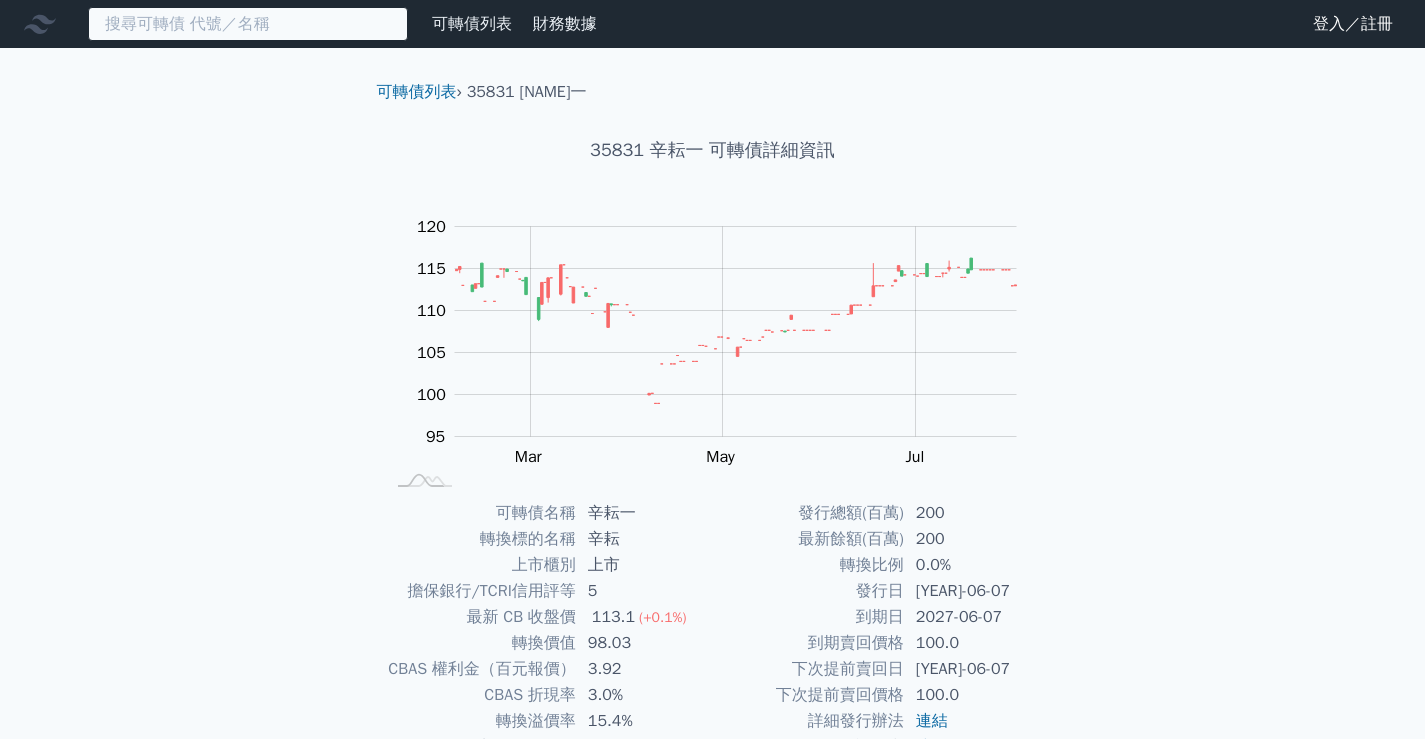 click at bounding box center [248, 24] 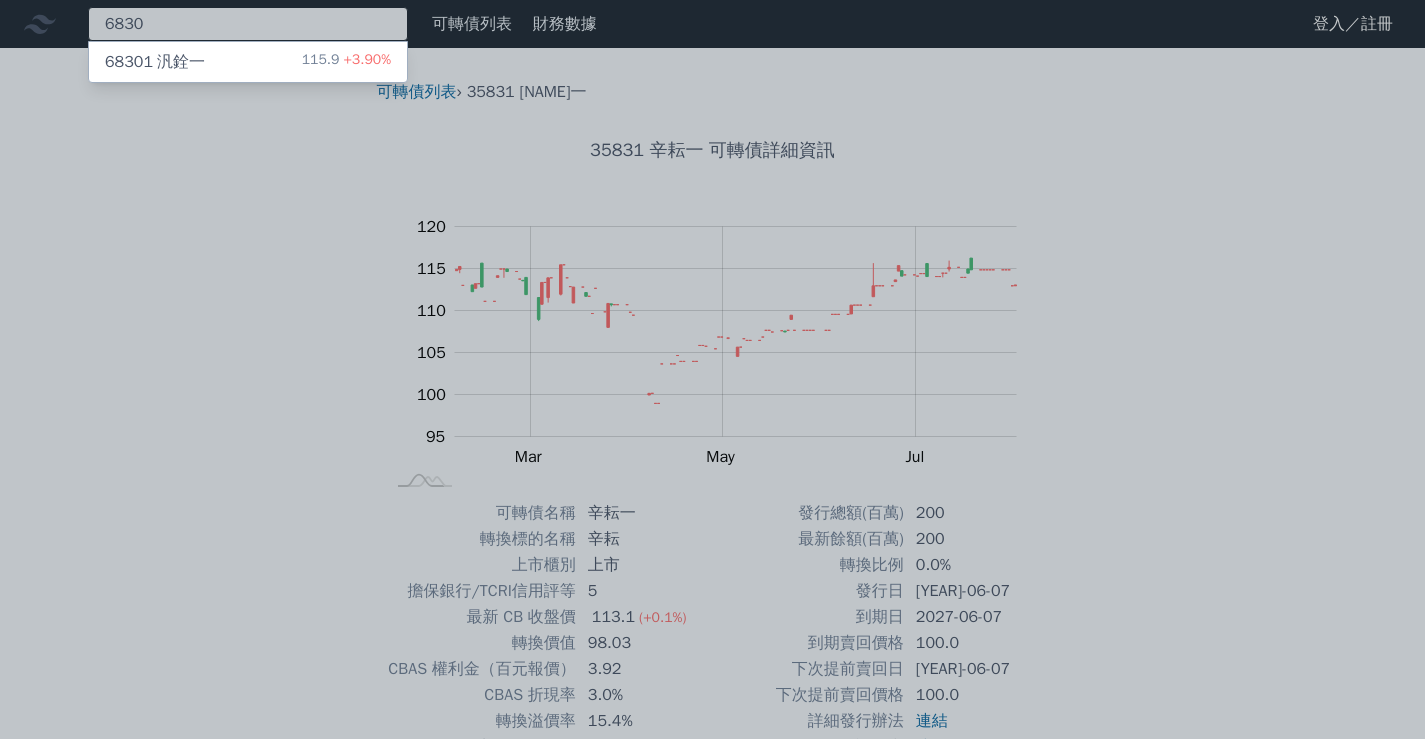 type on "6830" 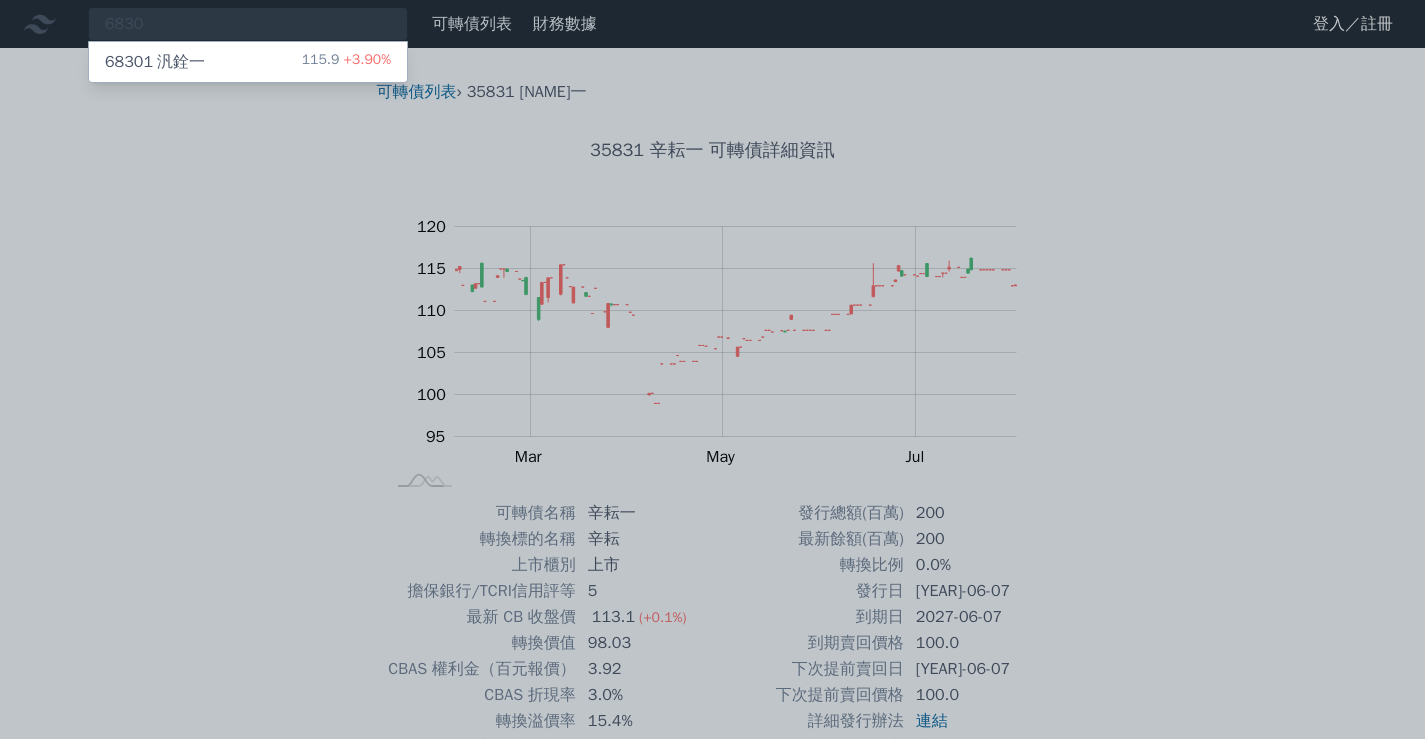 click on "68301 [NAME]一
115.9 +3.90%" at bounding box center (248, 62) 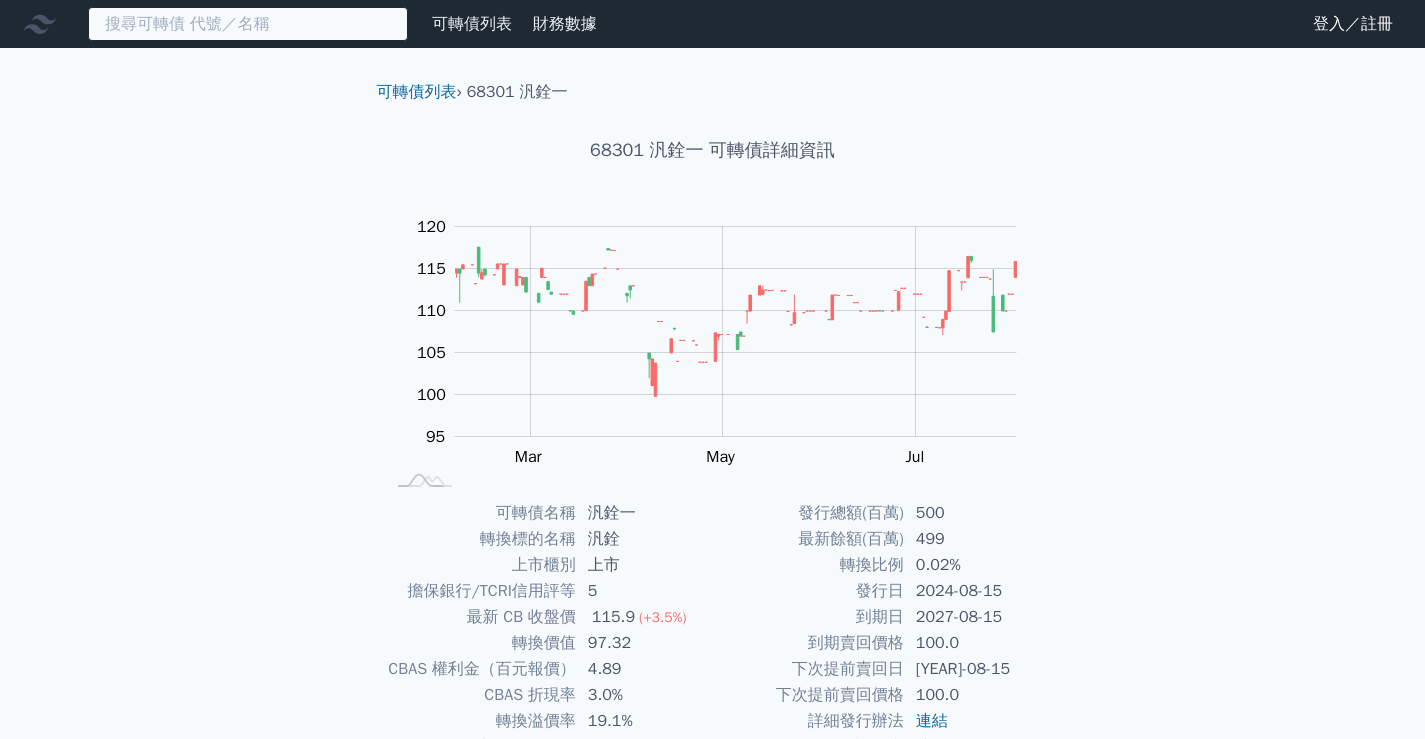 click at bounding box center (248, 24) 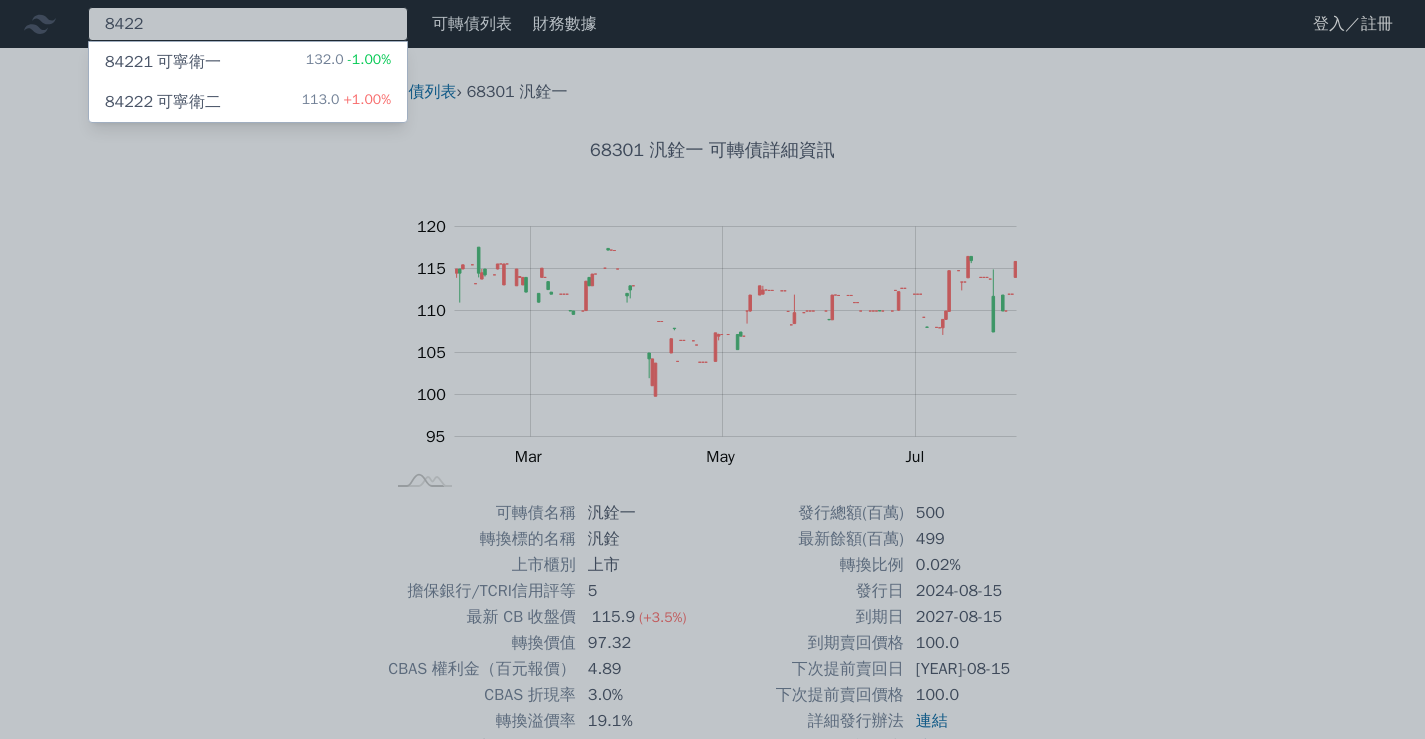 type on "8422" 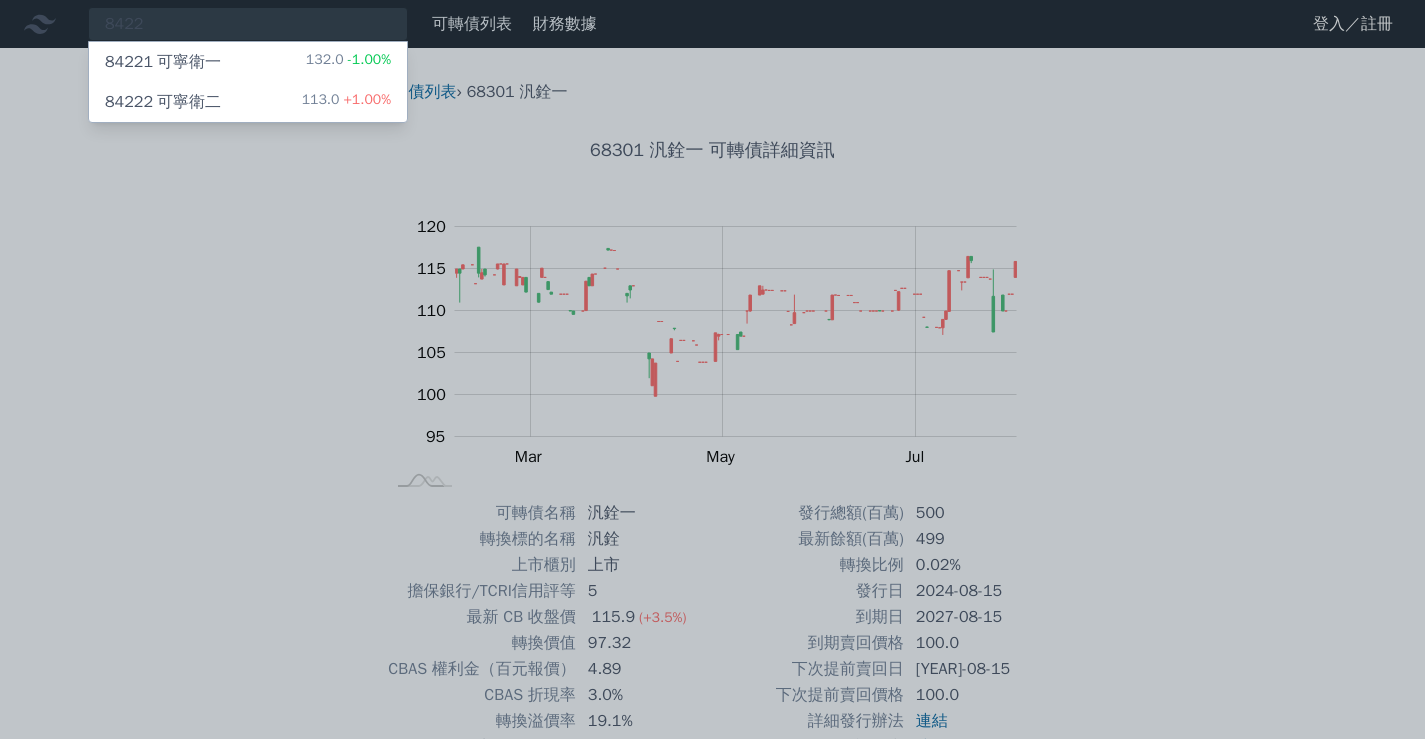 click on "84221 [NAME]一
132.0 -1.00%" at bounding box center [248, 62] 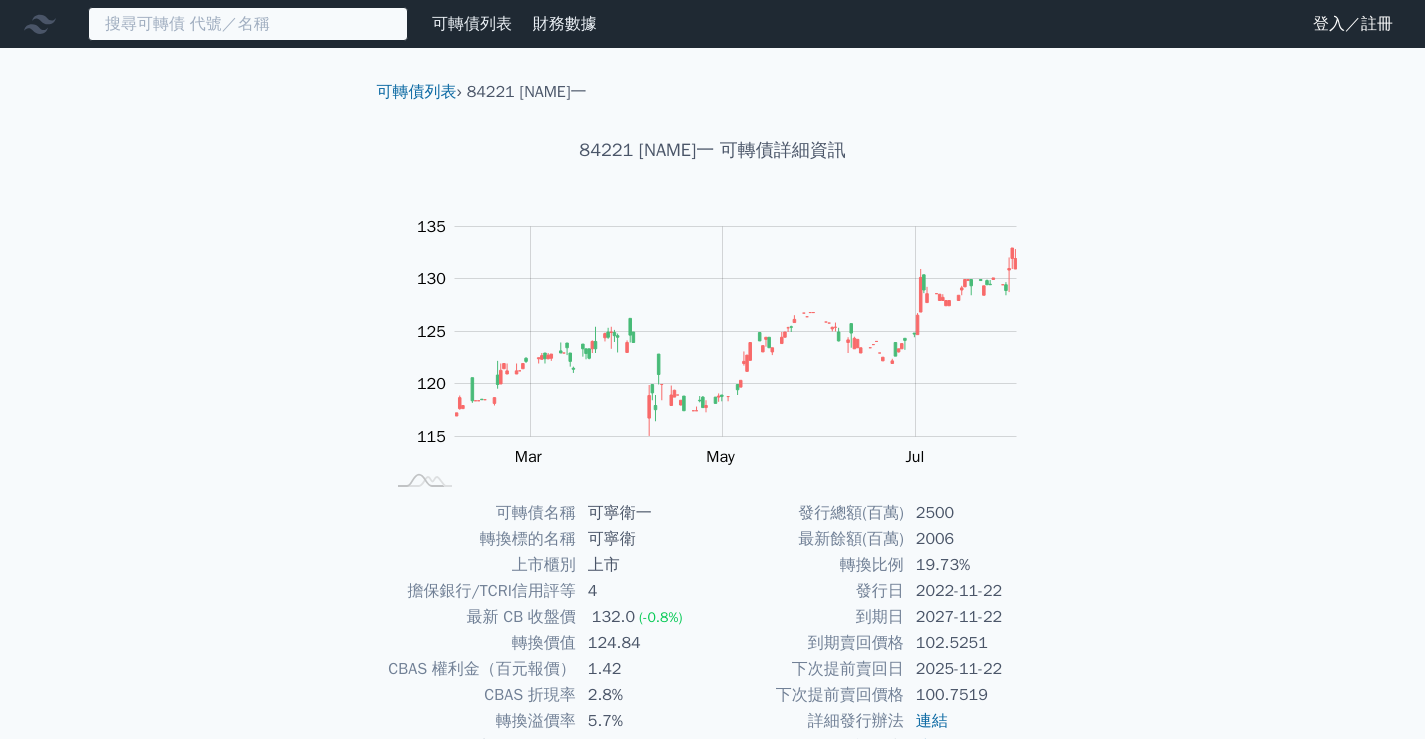 click at bounding box center (248, 24) 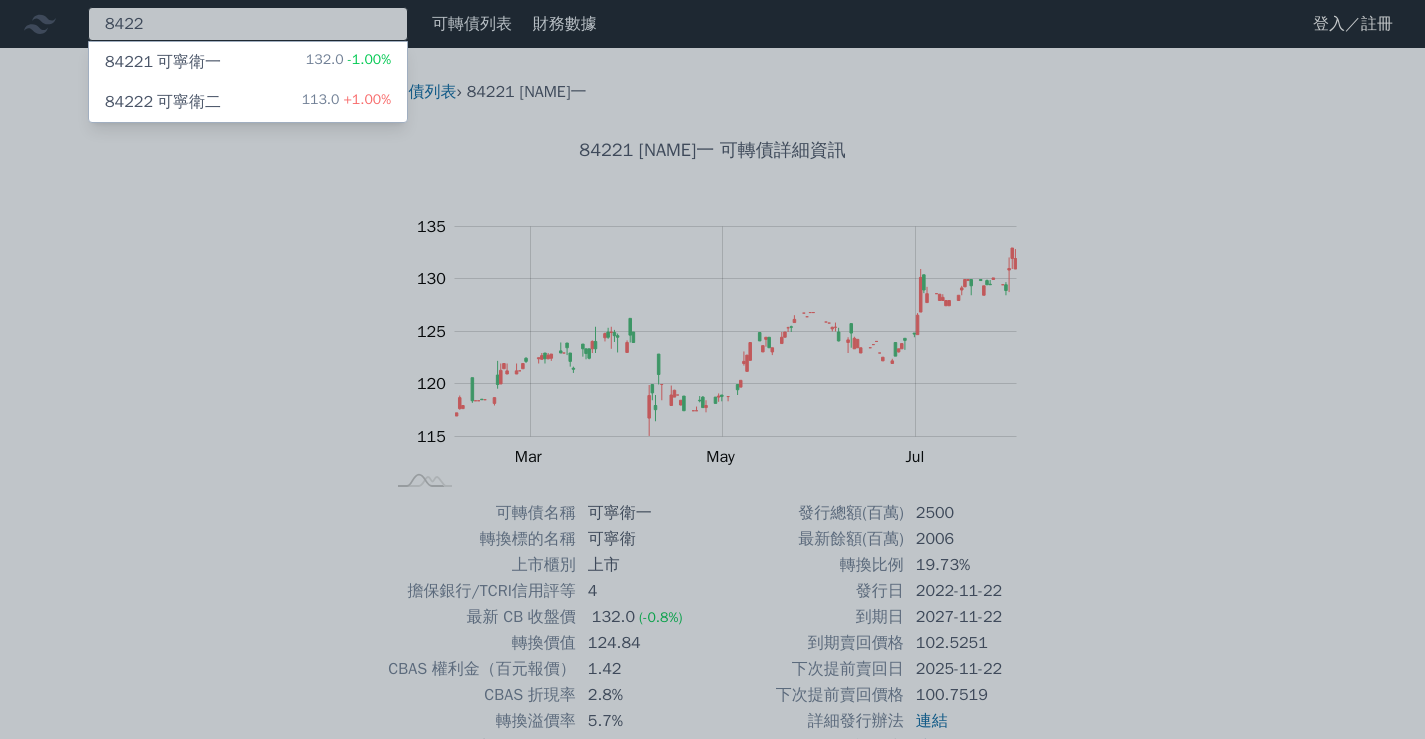 type on "8422" 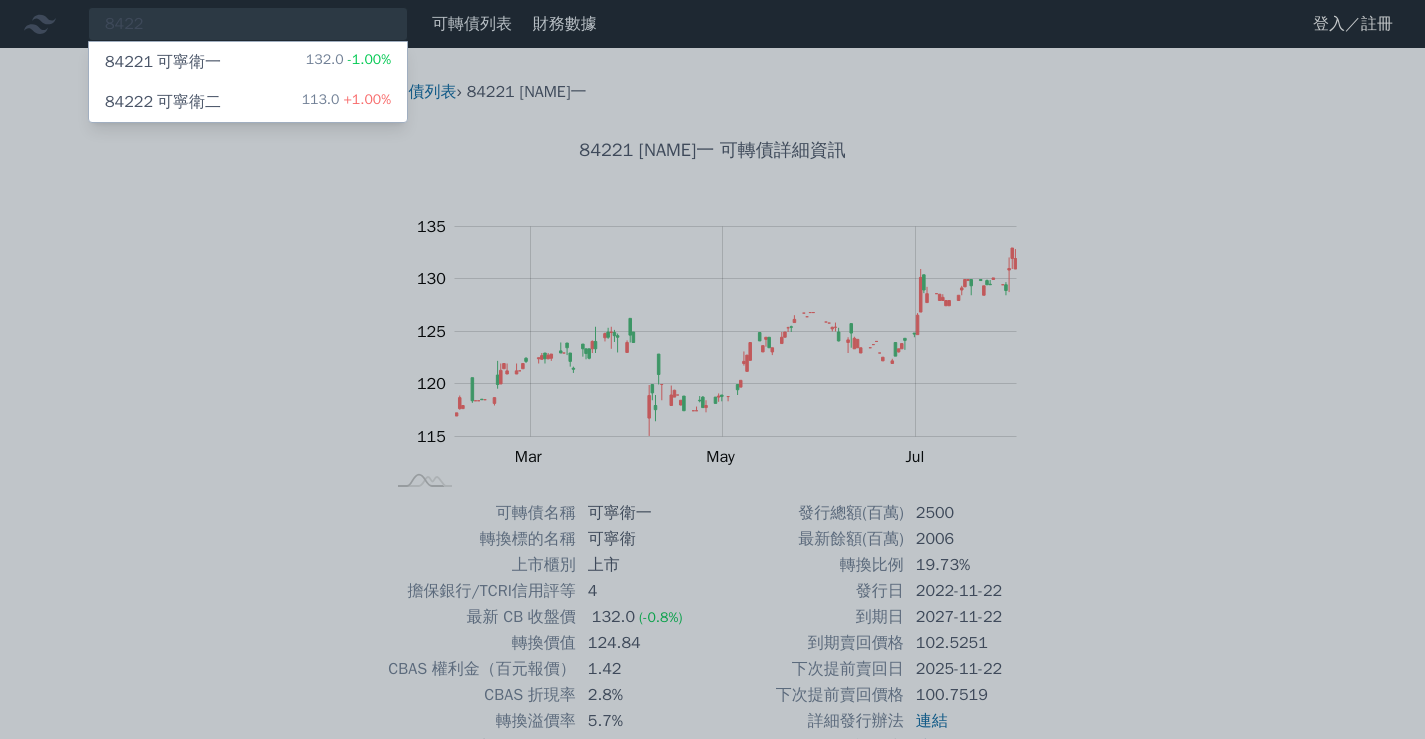 click on "84222 [NAME]二
113.0 +1.00%" at bounding box center [248, 102] 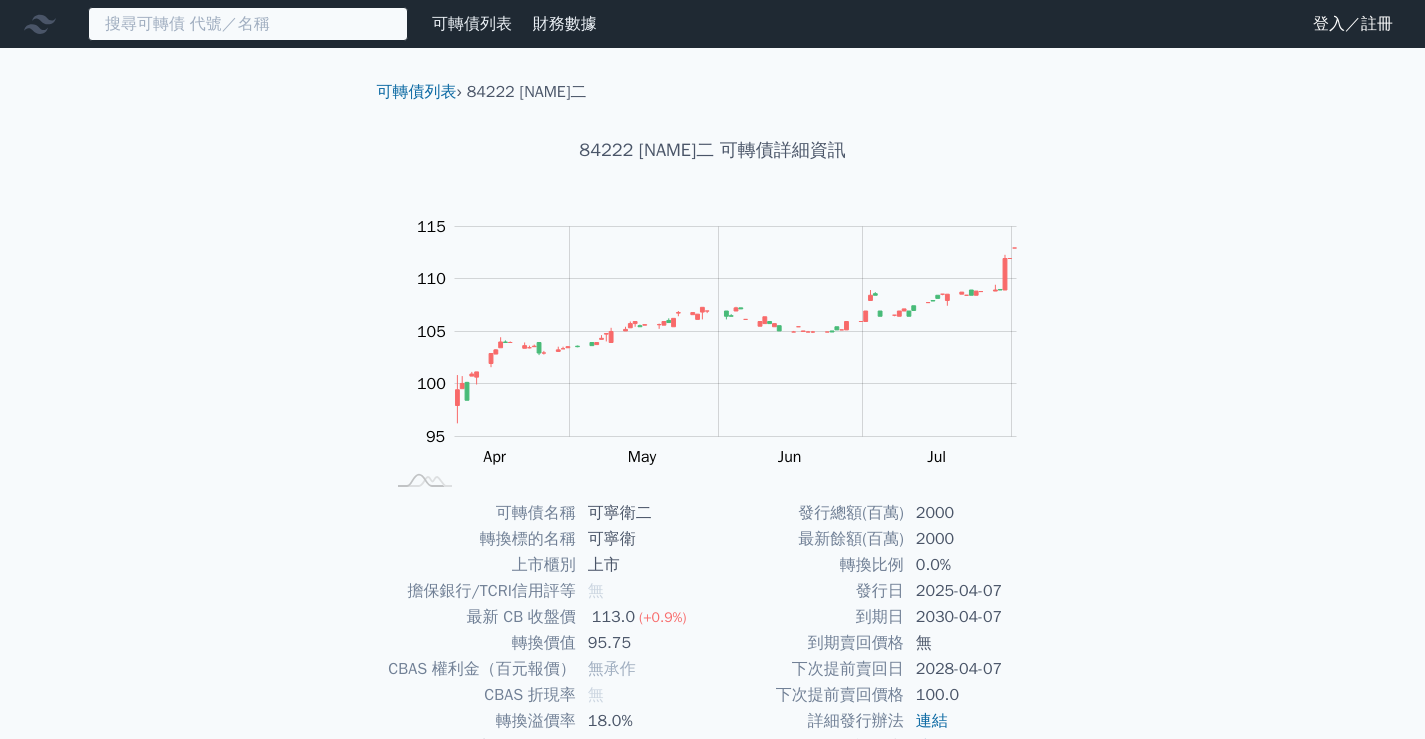 click at bounding box center [248, 24] 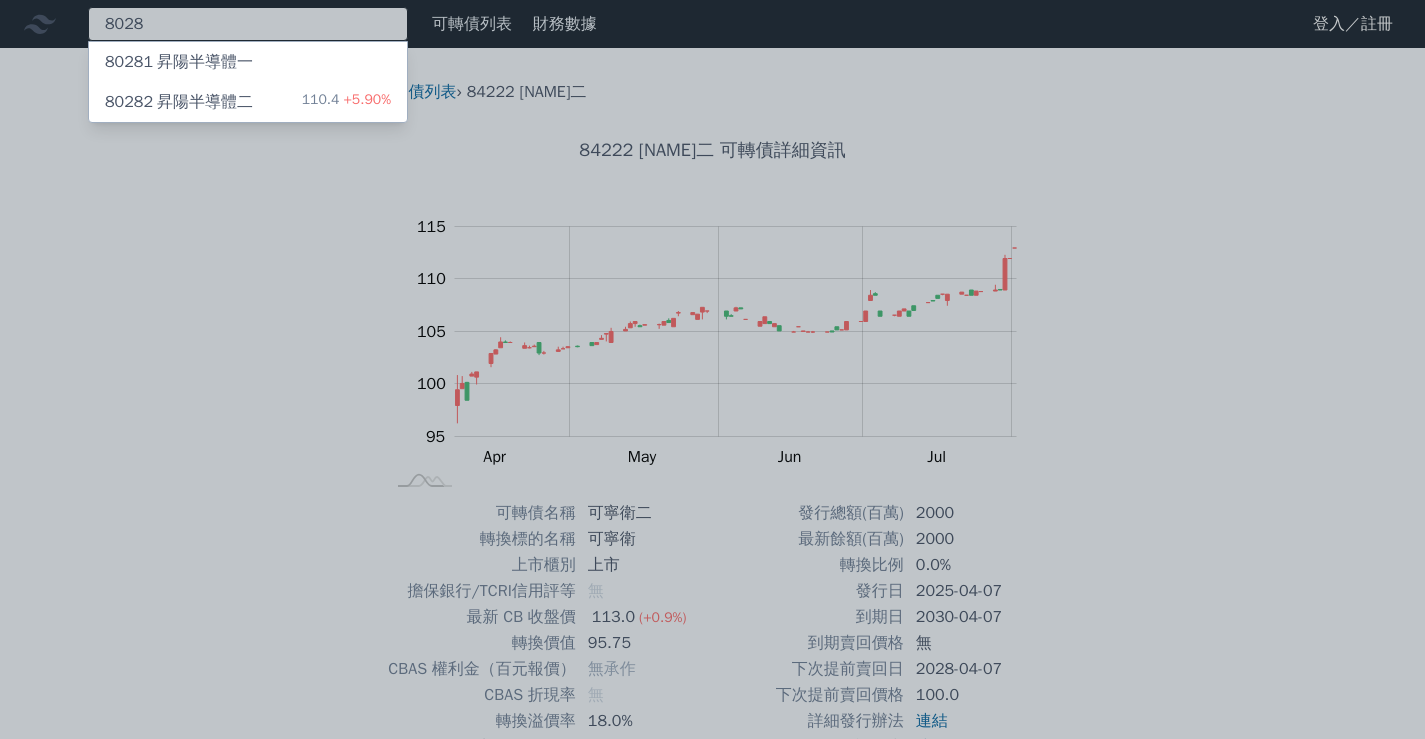type on "8028" 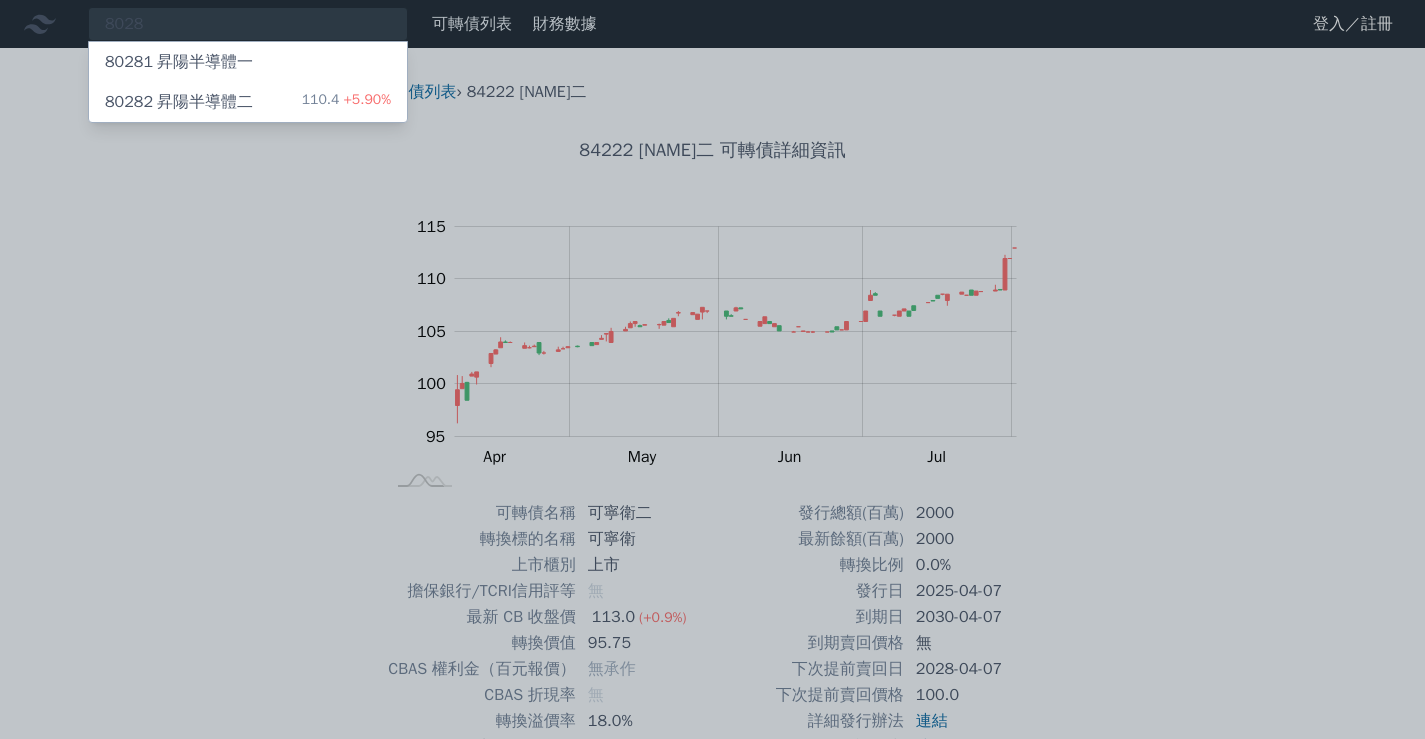 click on "80281 [NAME]一" at bounding box center [179, 62] 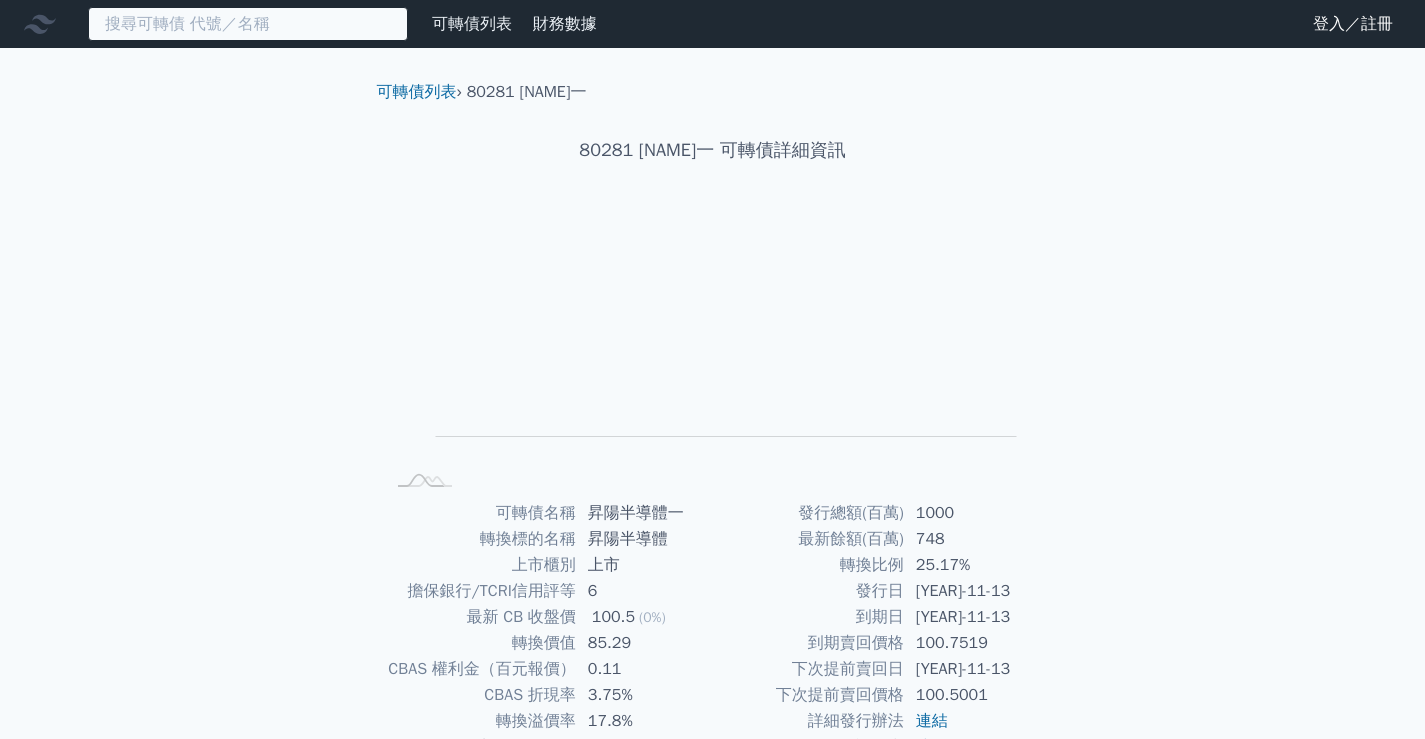 click at bounding box center (248, 24) 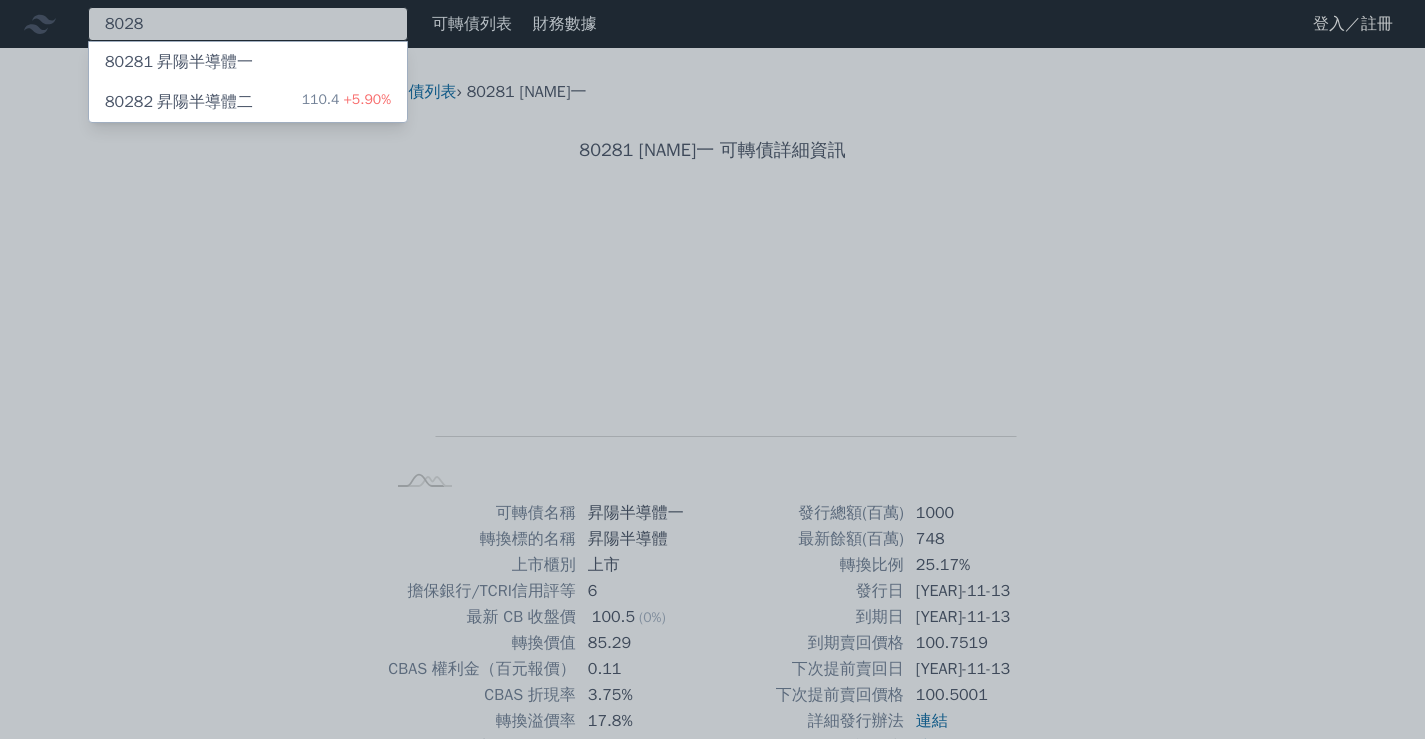 type on "8028" 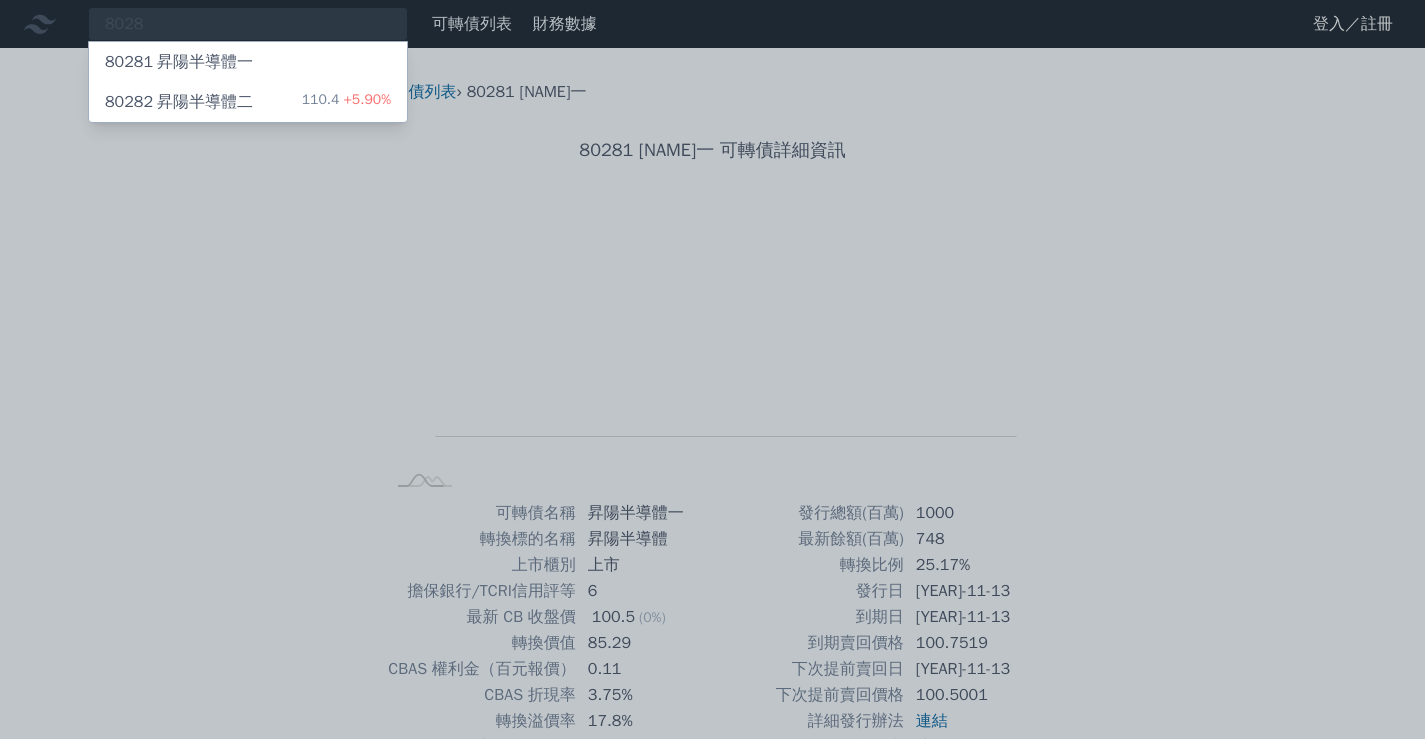 click on "80282 [NAME]二" at bounding box center [179, 102] 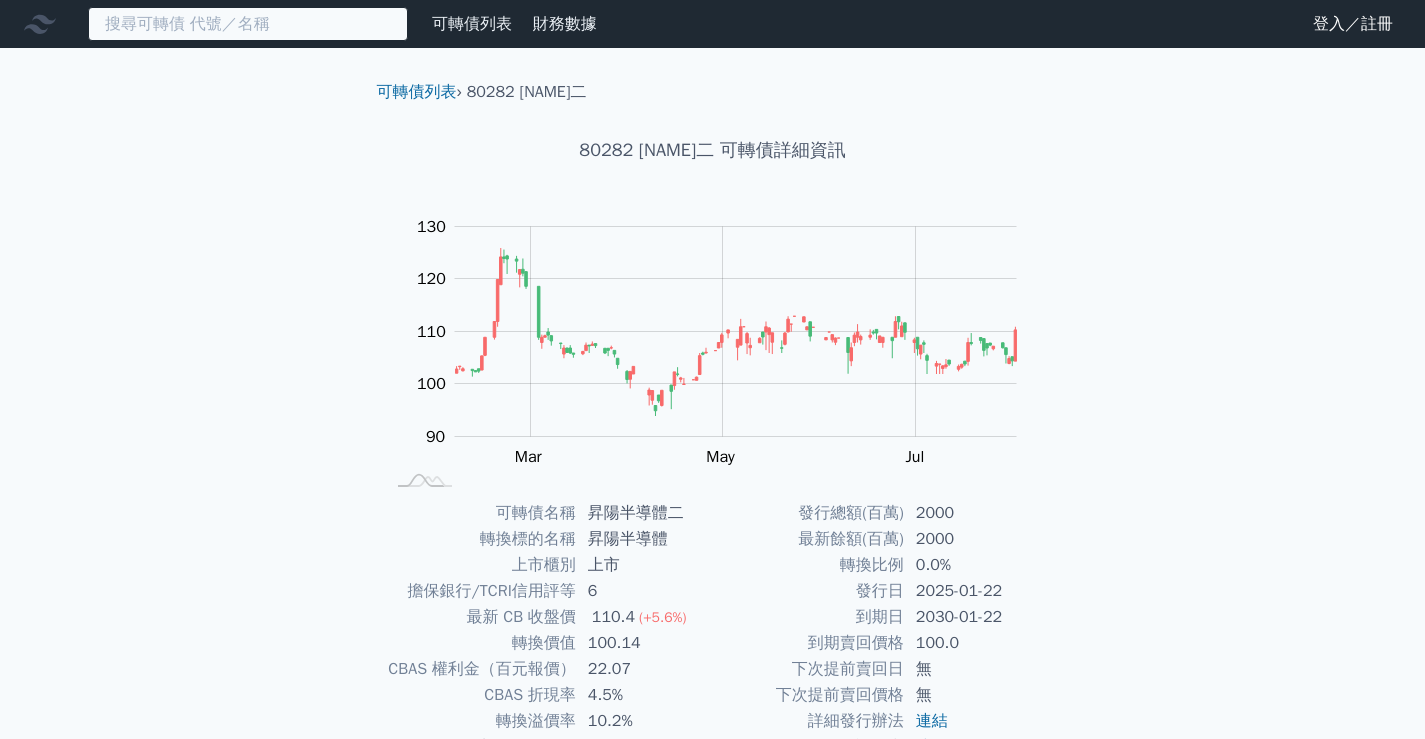 click at bounding box center (248, 24) 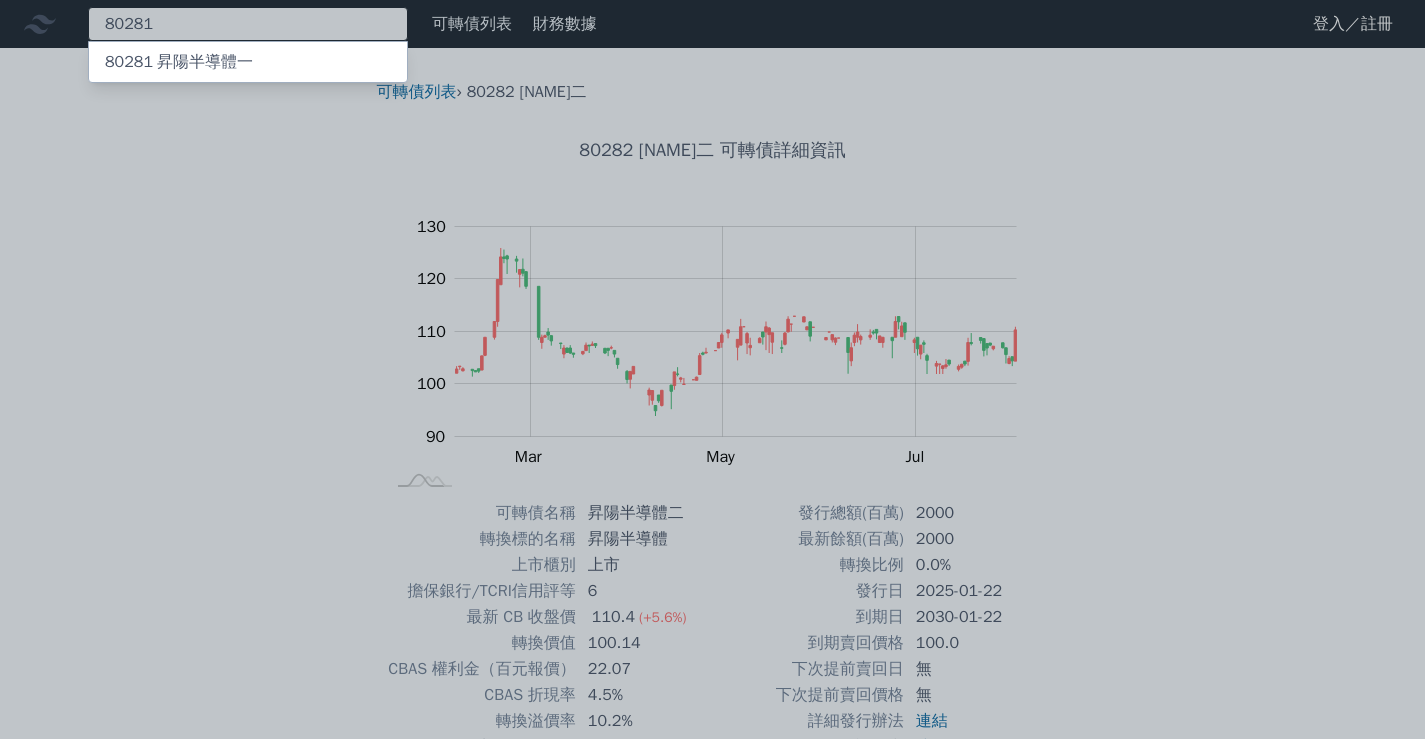 type on "80281" 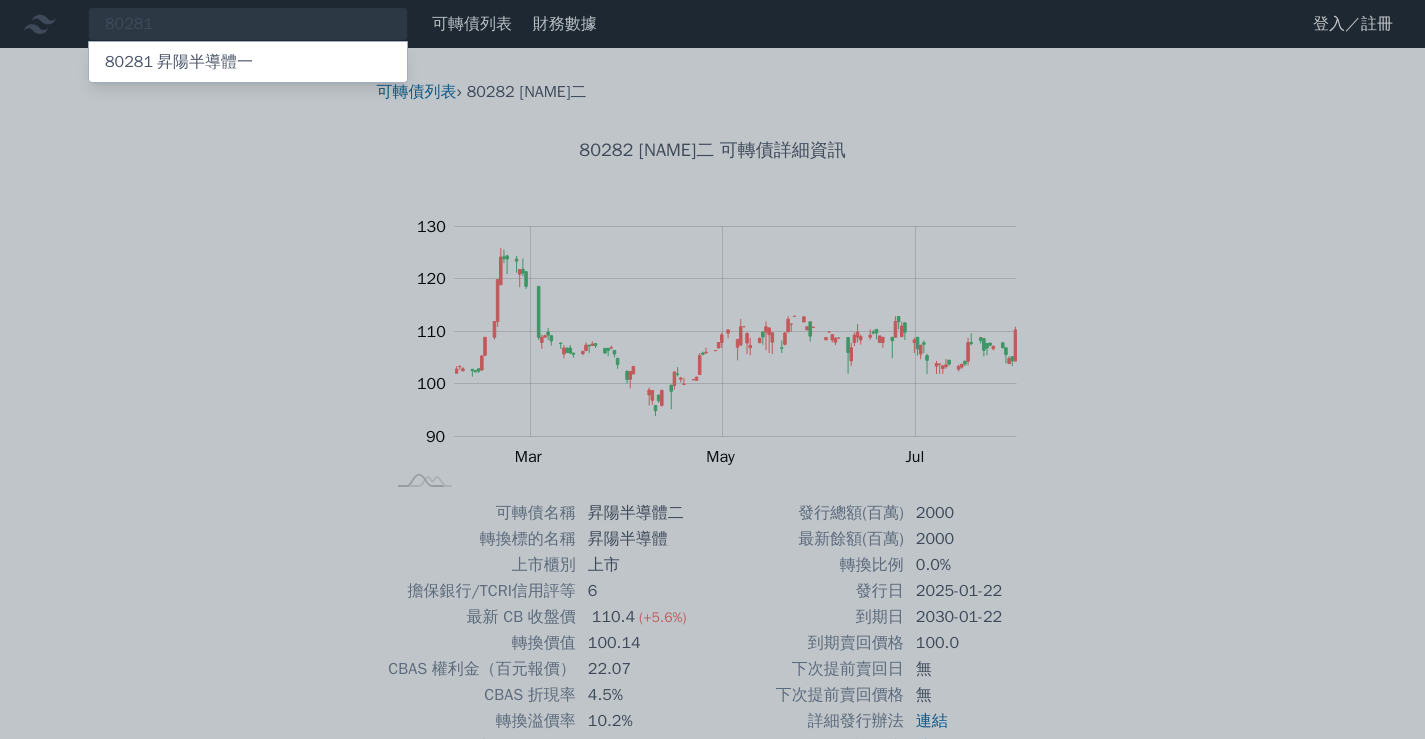 click on "80281 [NAME]一" at bounding box center [179, 62] 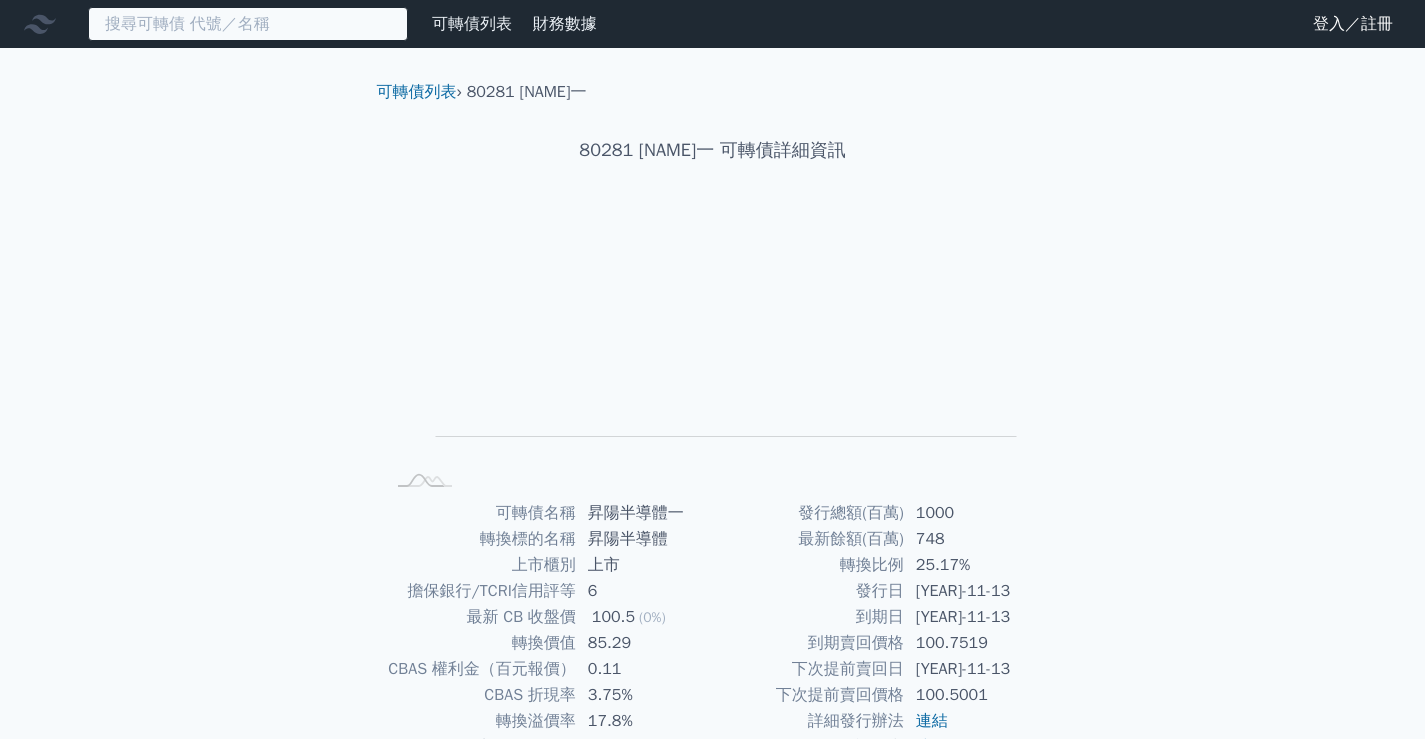 click at bounding box center (248, 24) 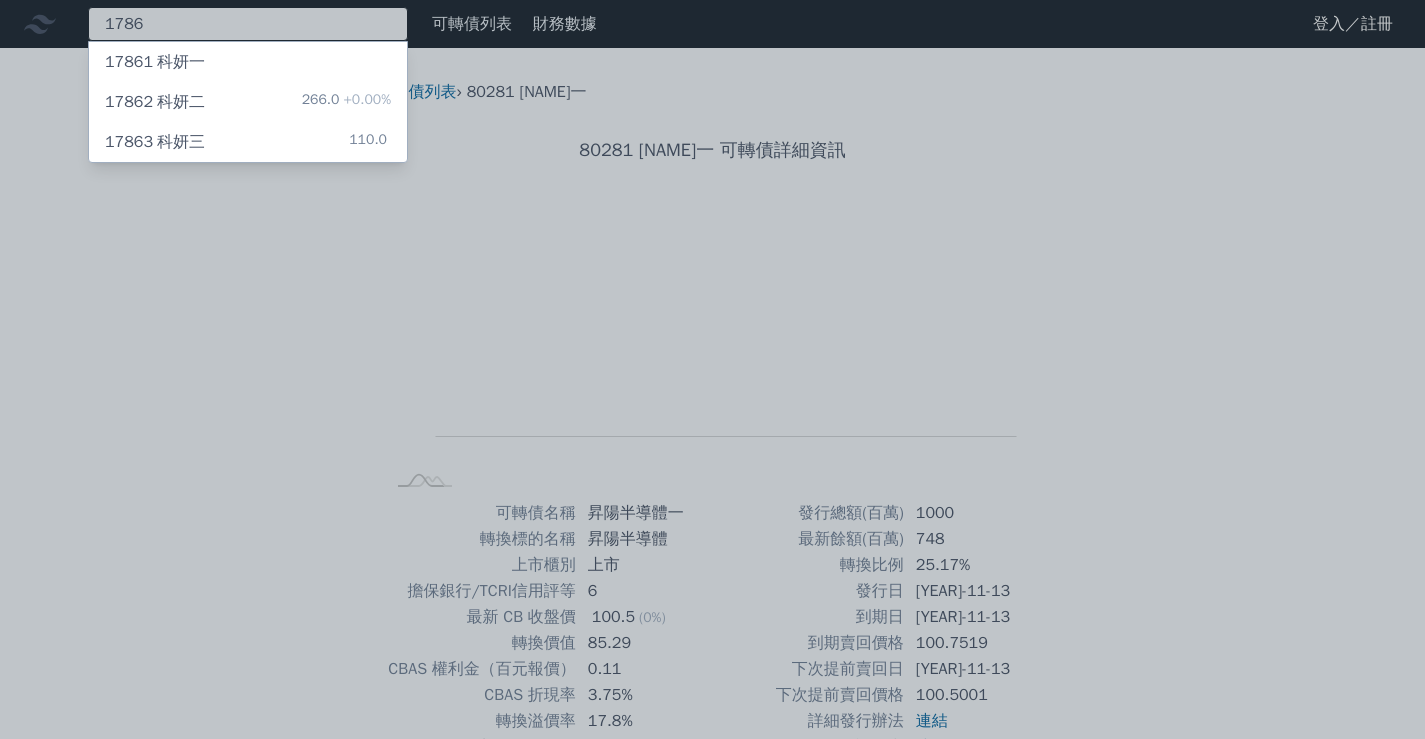 type on "1786" 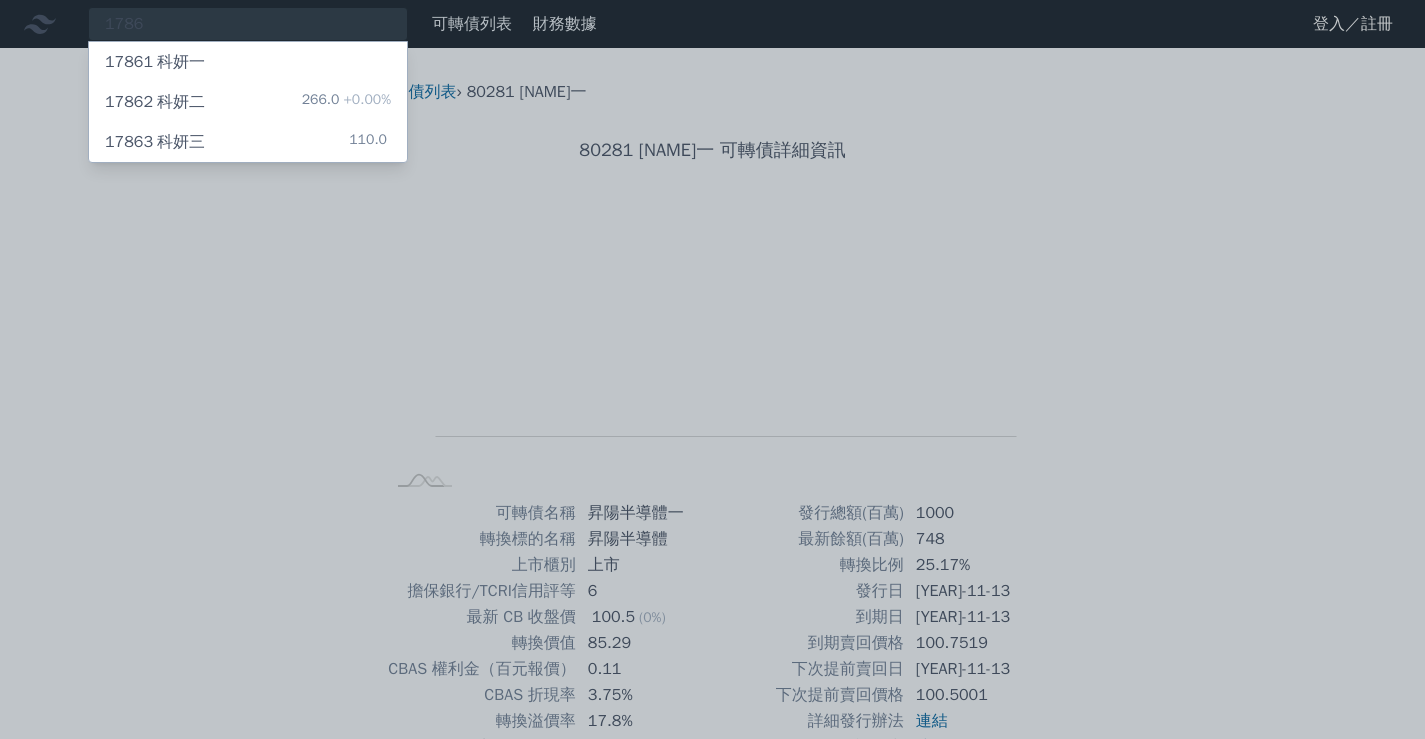 click on "17861 [NAME]一" at bounding box center [248, 62] 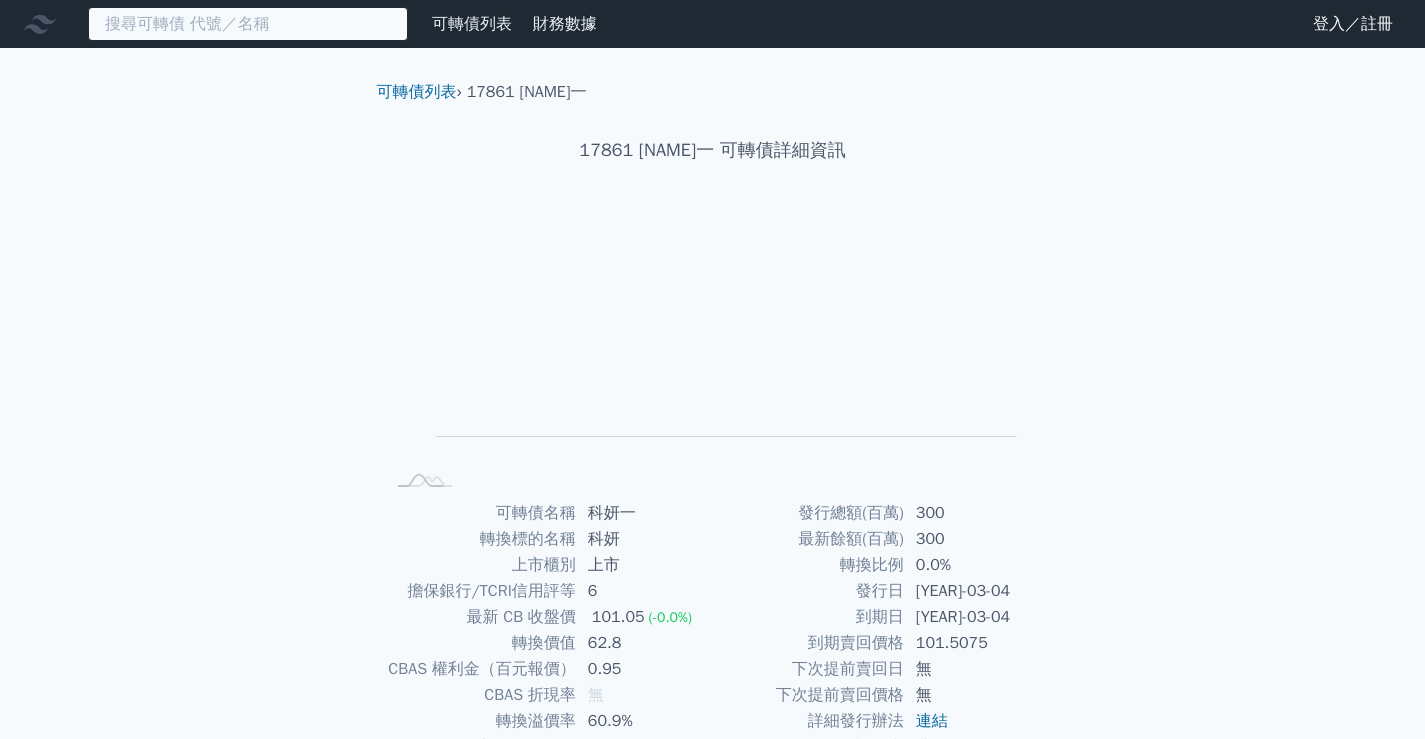 click at bounding box center [248, 24] 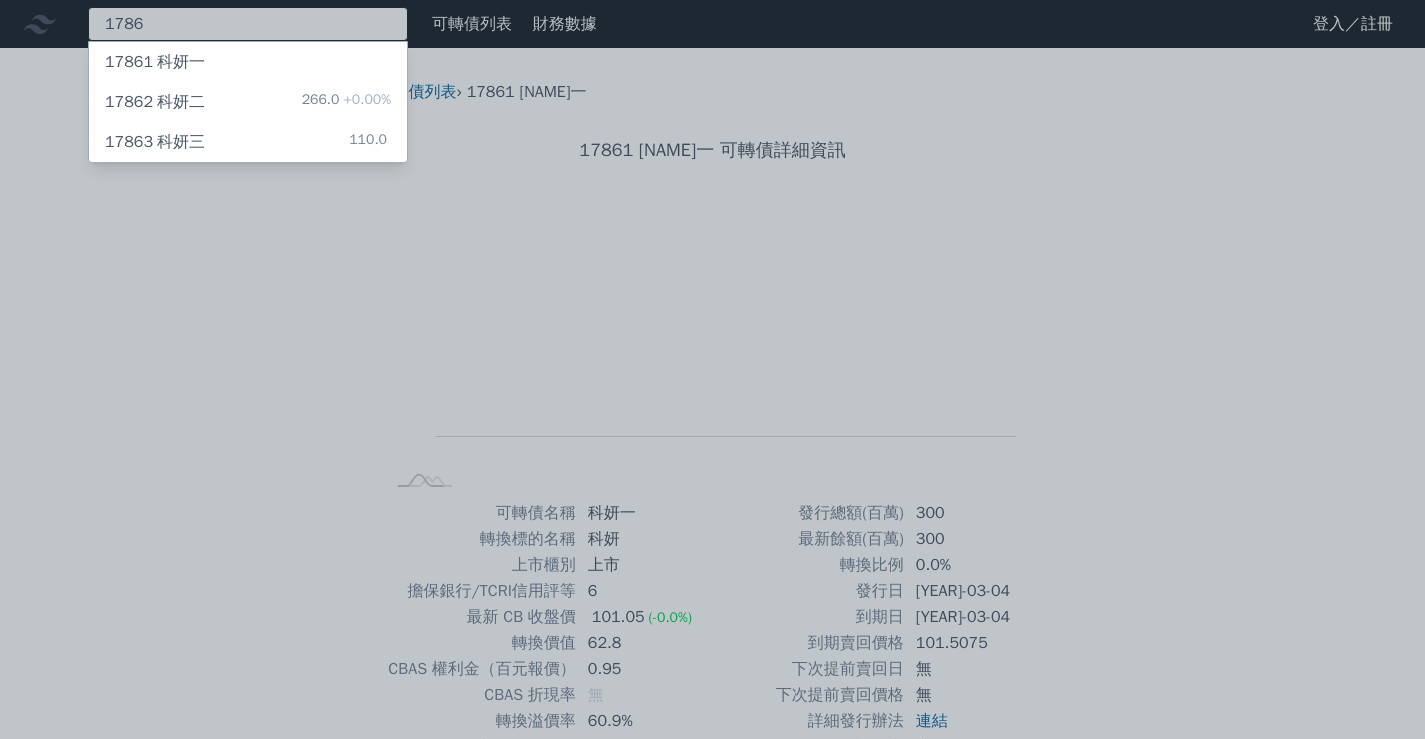 type on "1786" 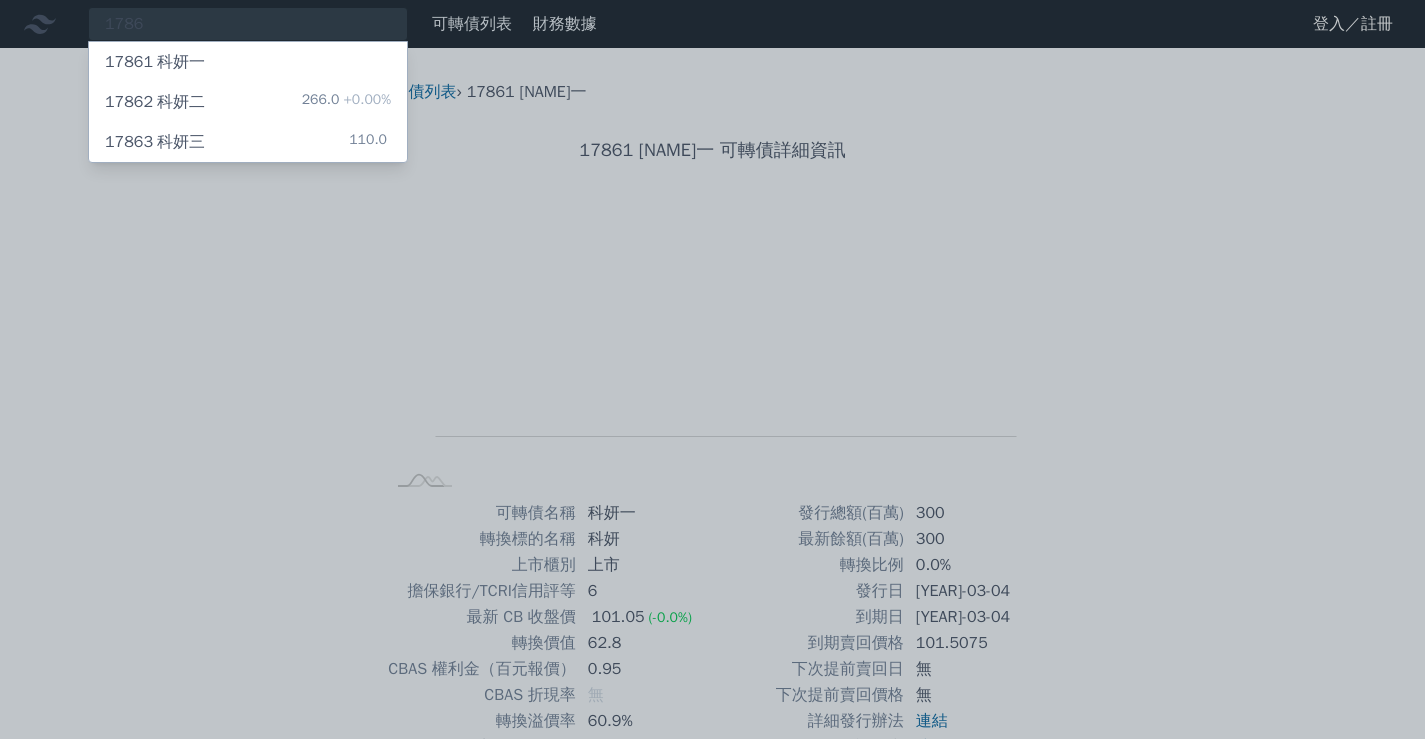 click on "17862 [NAME]二
266.0 +0.00%" at bounding box center [248, 102] 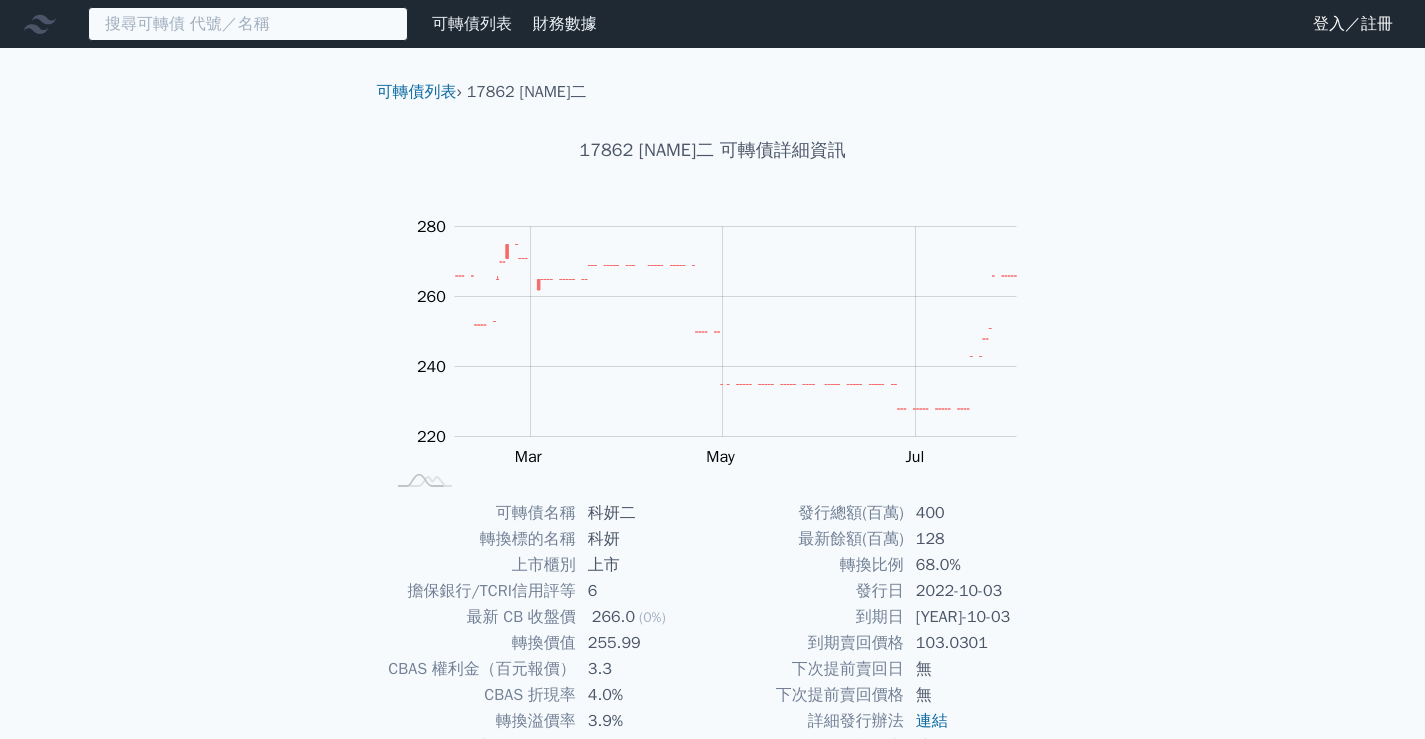 click at bounding box center (248, 24) 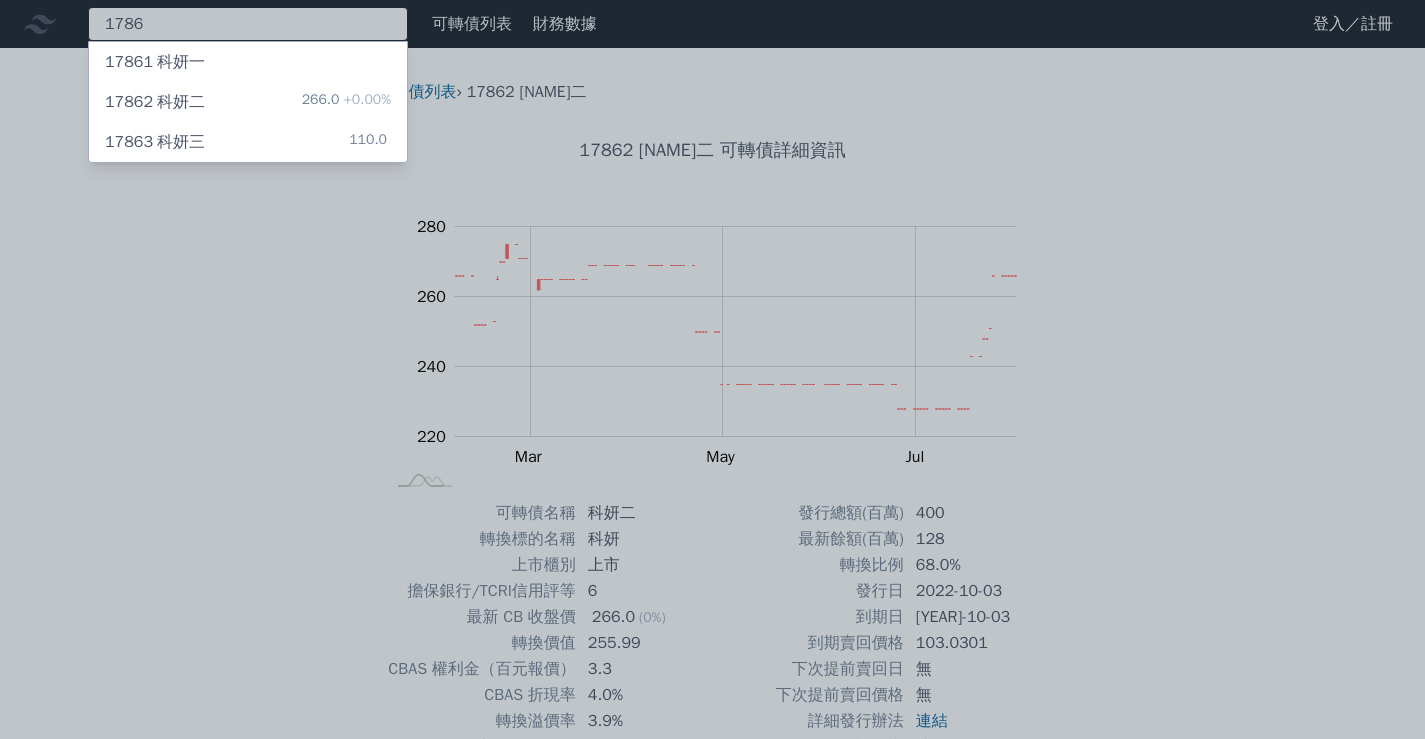 type on "1786" 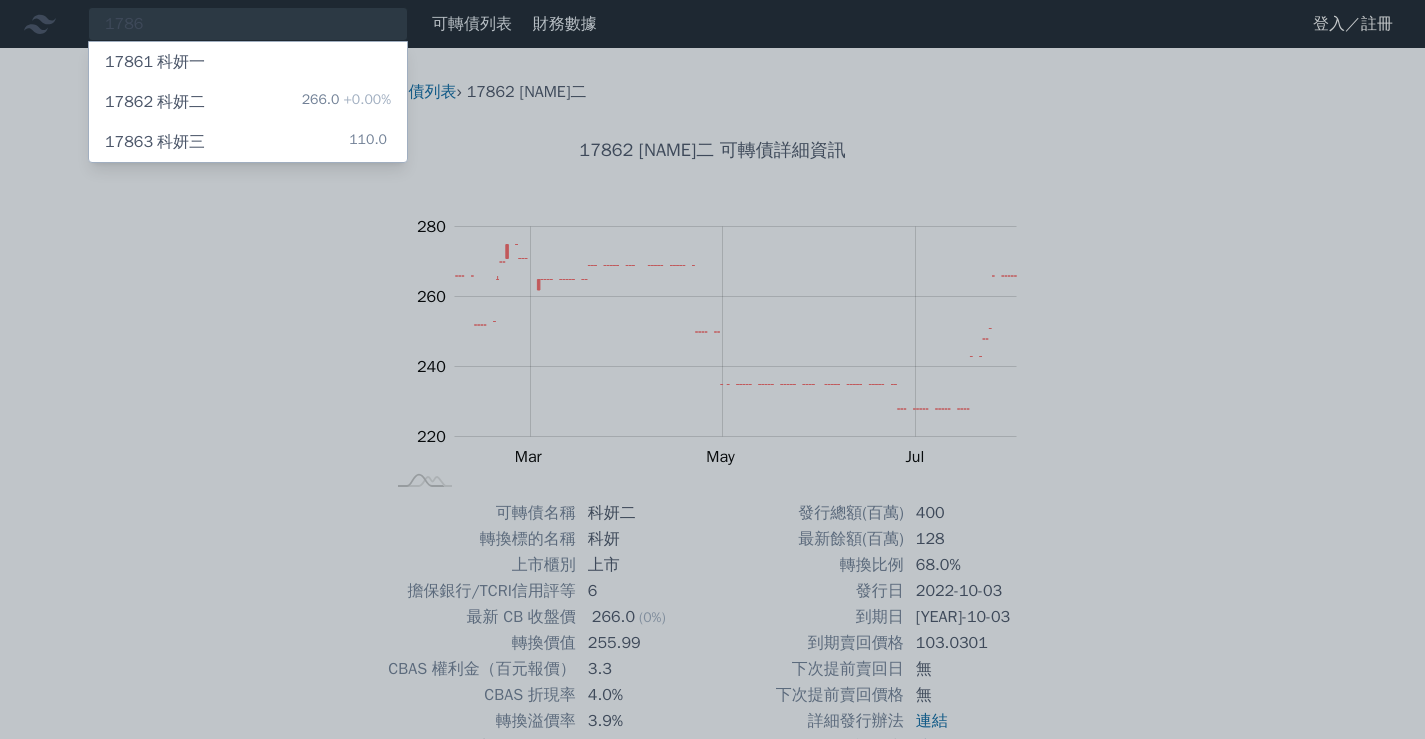 click on "17863 [NAME]三
110.0" at bounding box center (248, 142) 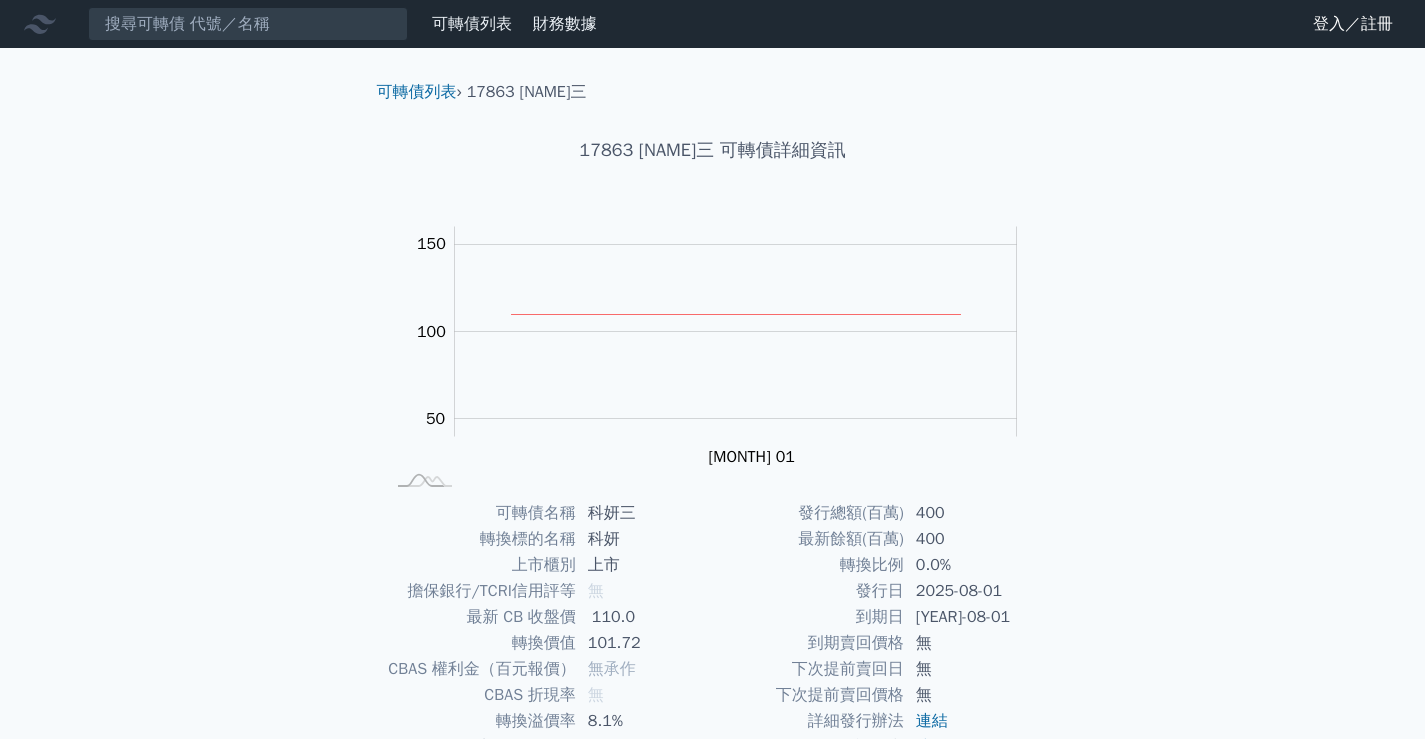 click on "可轉債列表
財務數據
可轉債列表
財務數據
登入／註冊
登入／註冊
可轉債列表  ›
17863 [NAME]三
17863 [NAME]三 可轉債詳細資訊
Zoom Out 100 60 70 250 200 100 150 50 0 -50 -100 L [MONTH] 01 [MONTH] 02 [MONTH] 03 開: 110 高: 110 低: 110" at bounding box center (712, 463) 